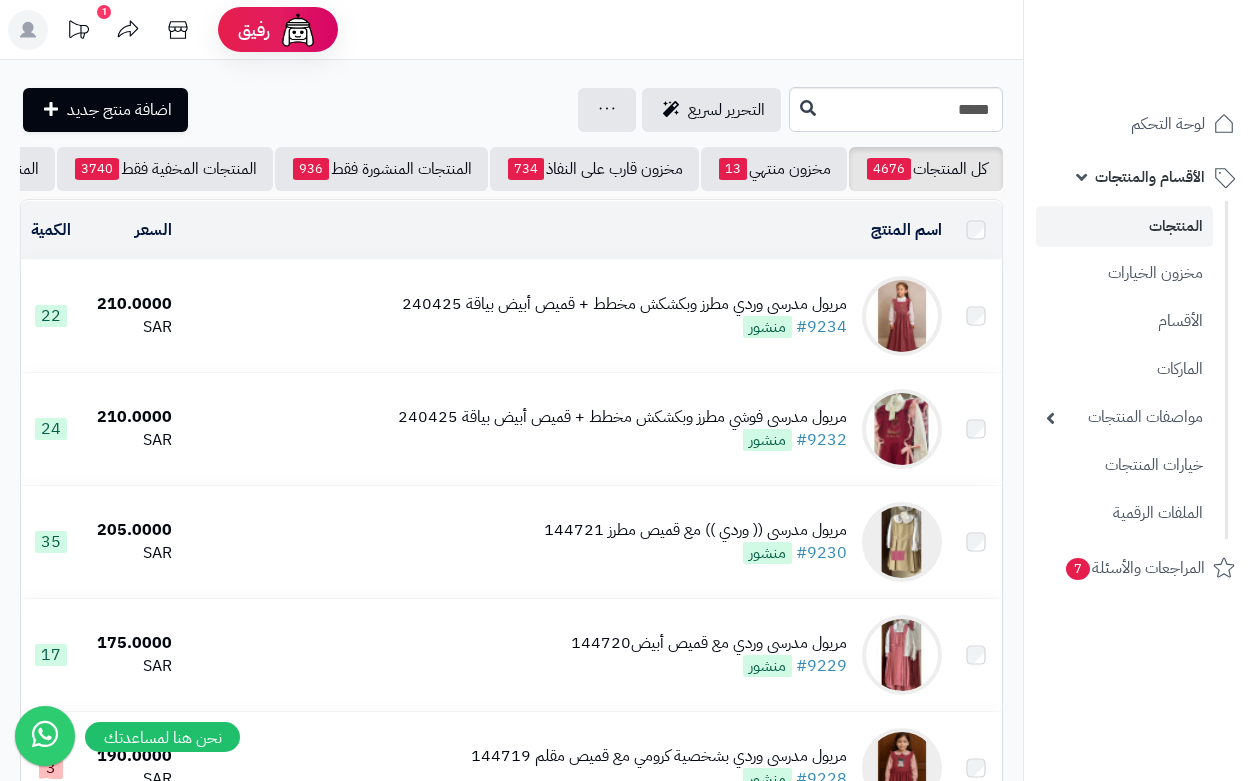 scroll, scrollTop: 0, scrollLeft: 0, axis: both 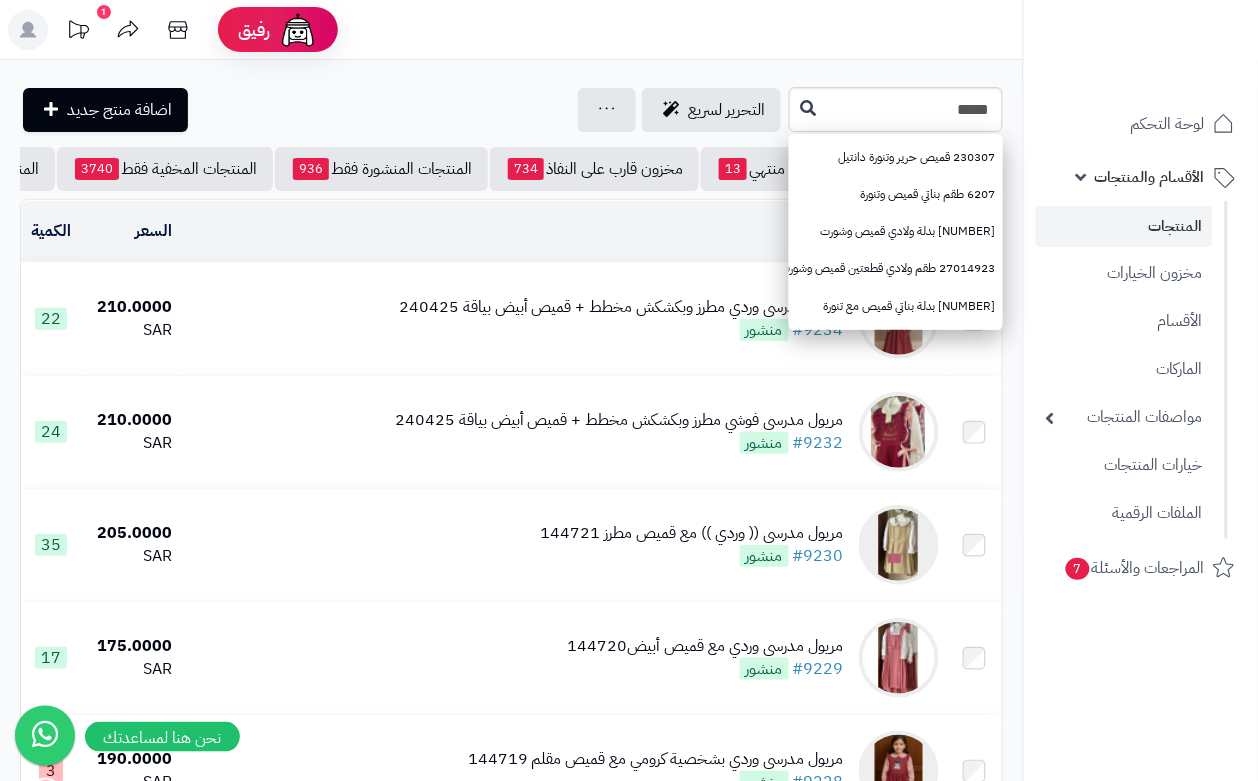 click on "**********" at bounding box center [511, 1350] 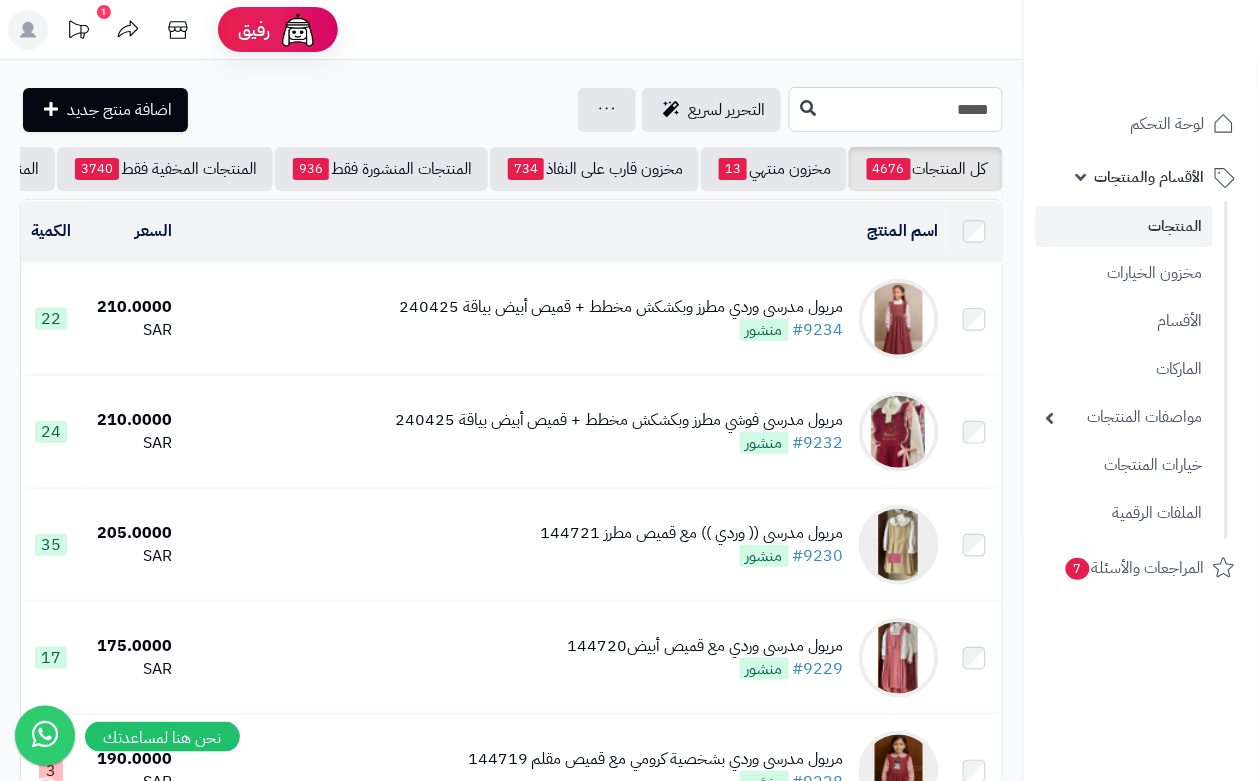 click on "****" at bounding box center (896, 109) 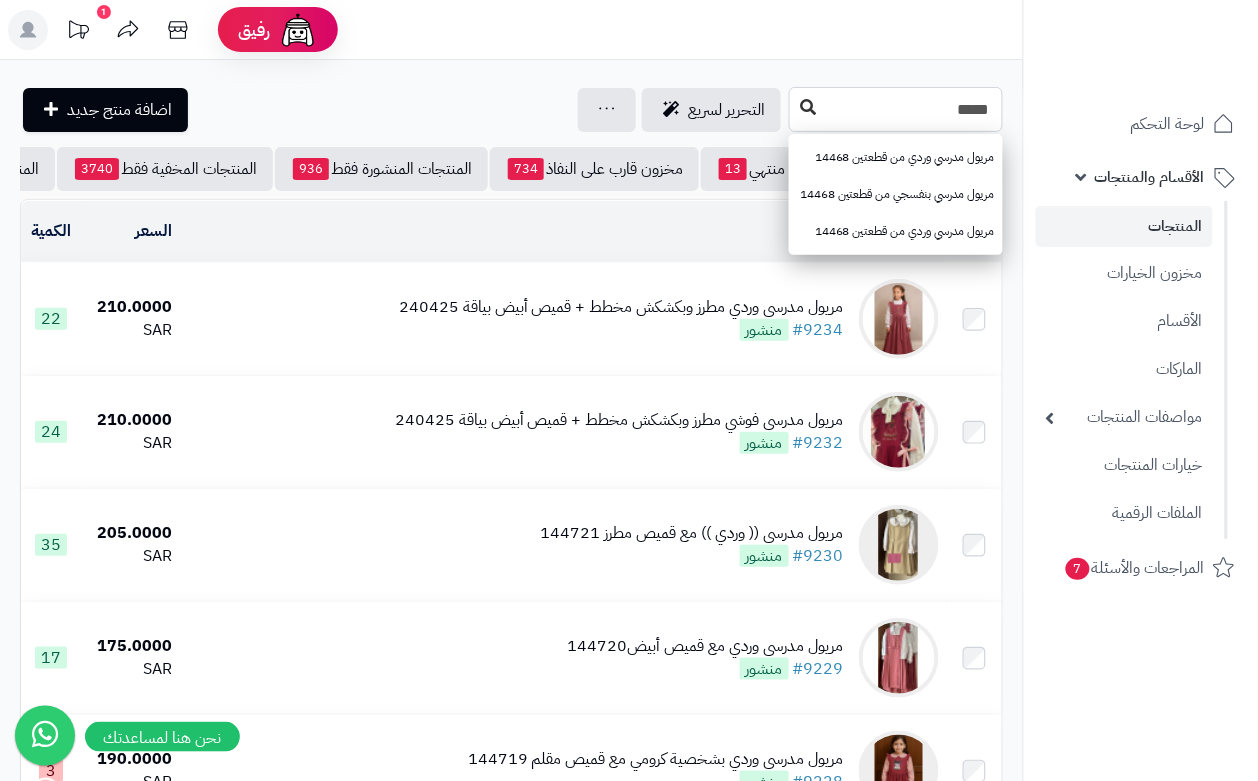 type on "*****" 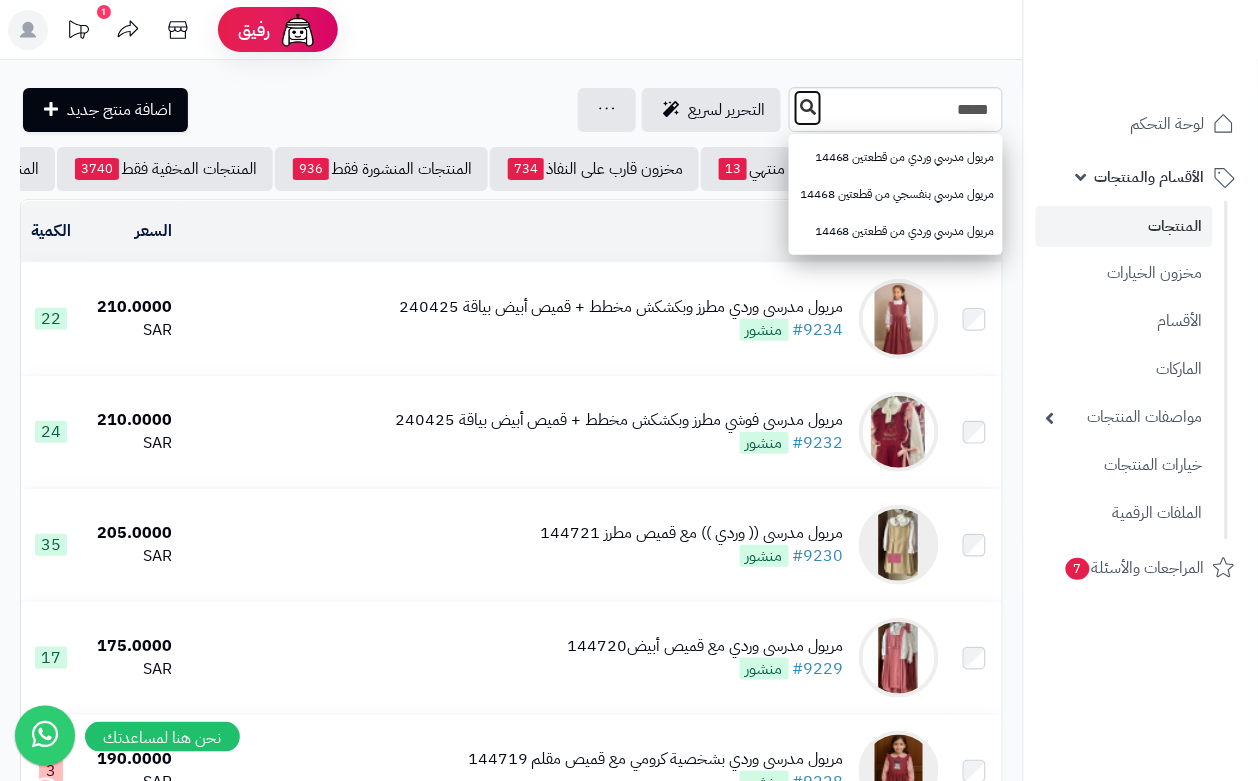 click at bounding box center (808, 107) 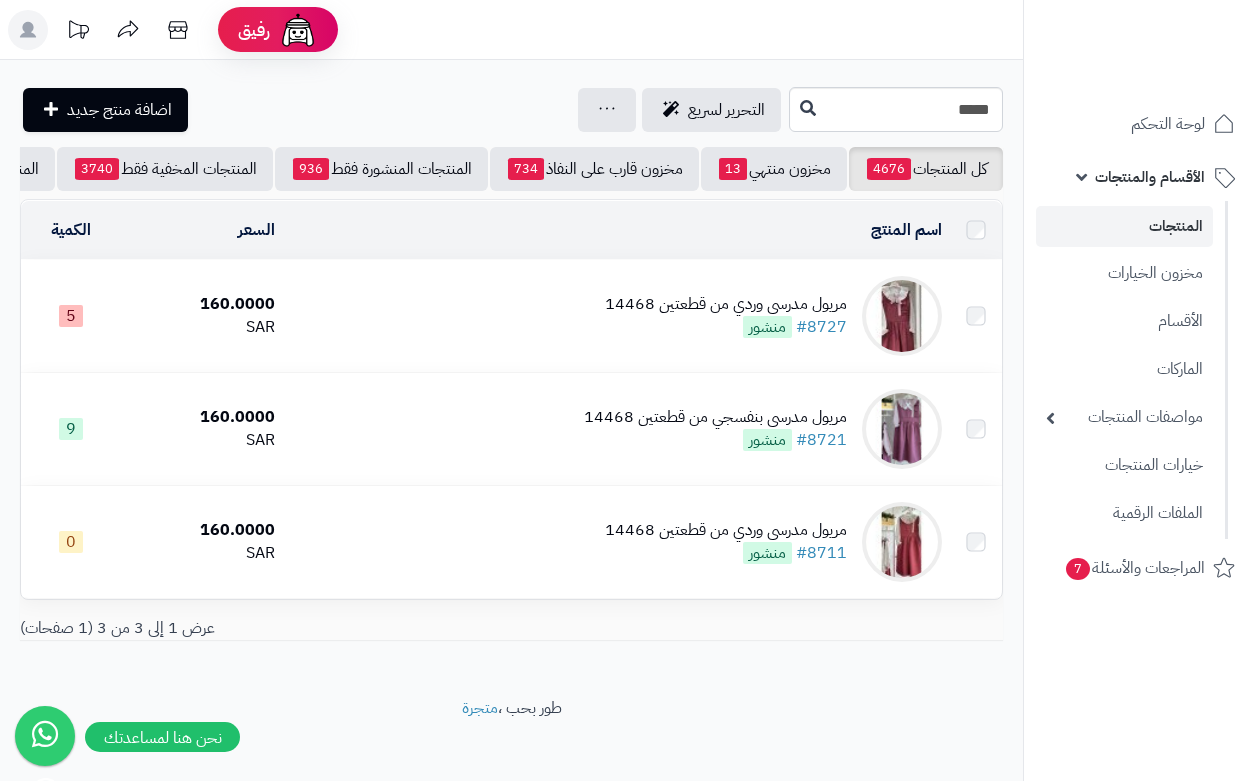 scroll, scrollTop: 0, scrollLeft: 0, axis: both 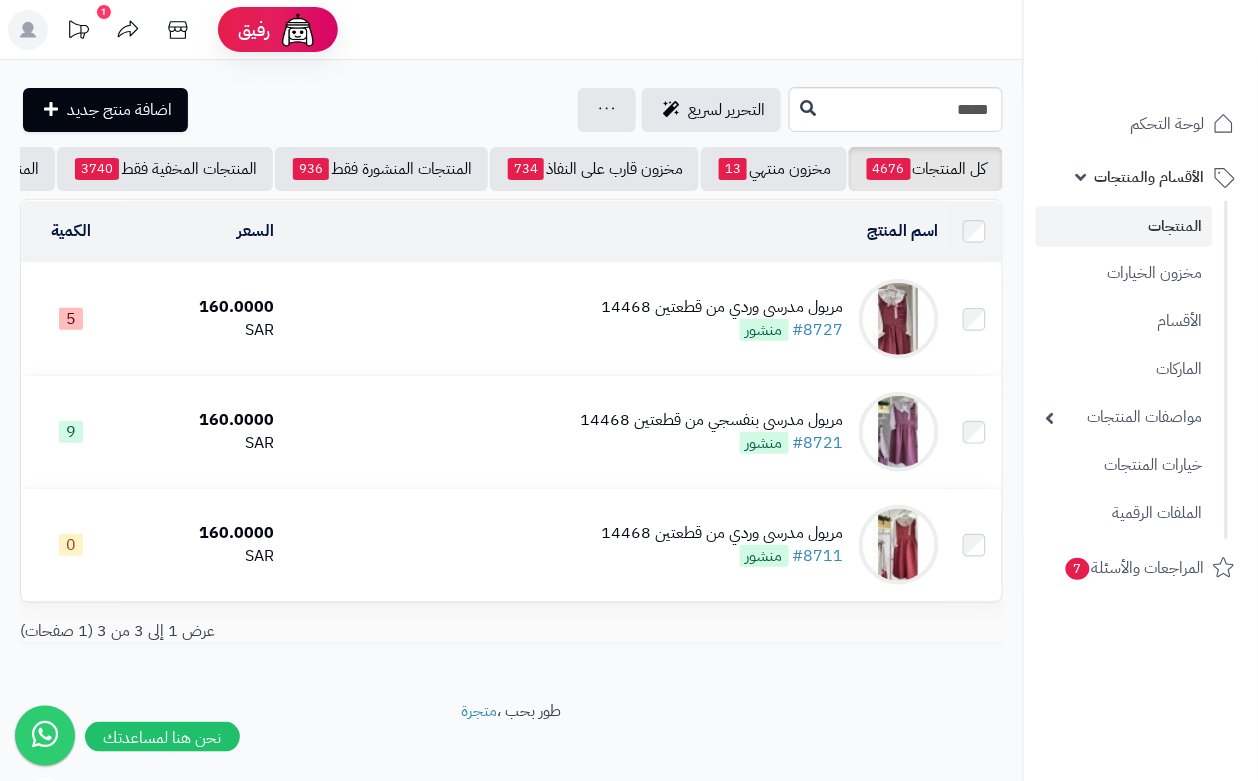 click on "مريول مدرسي وردي من قطعتين 14468
#8727
منشور" at bounding box center (614, 319) 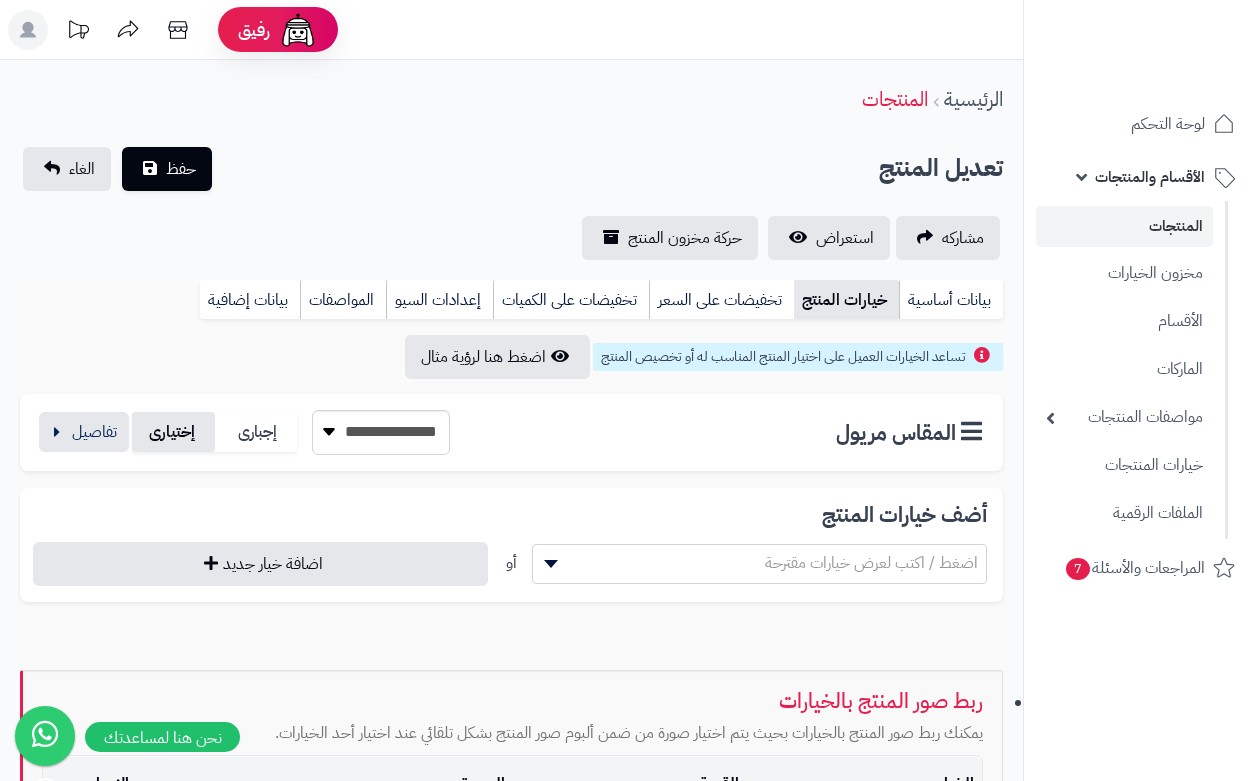 scroll, scrollTop: 0, scrollLeft: 0, axis: both 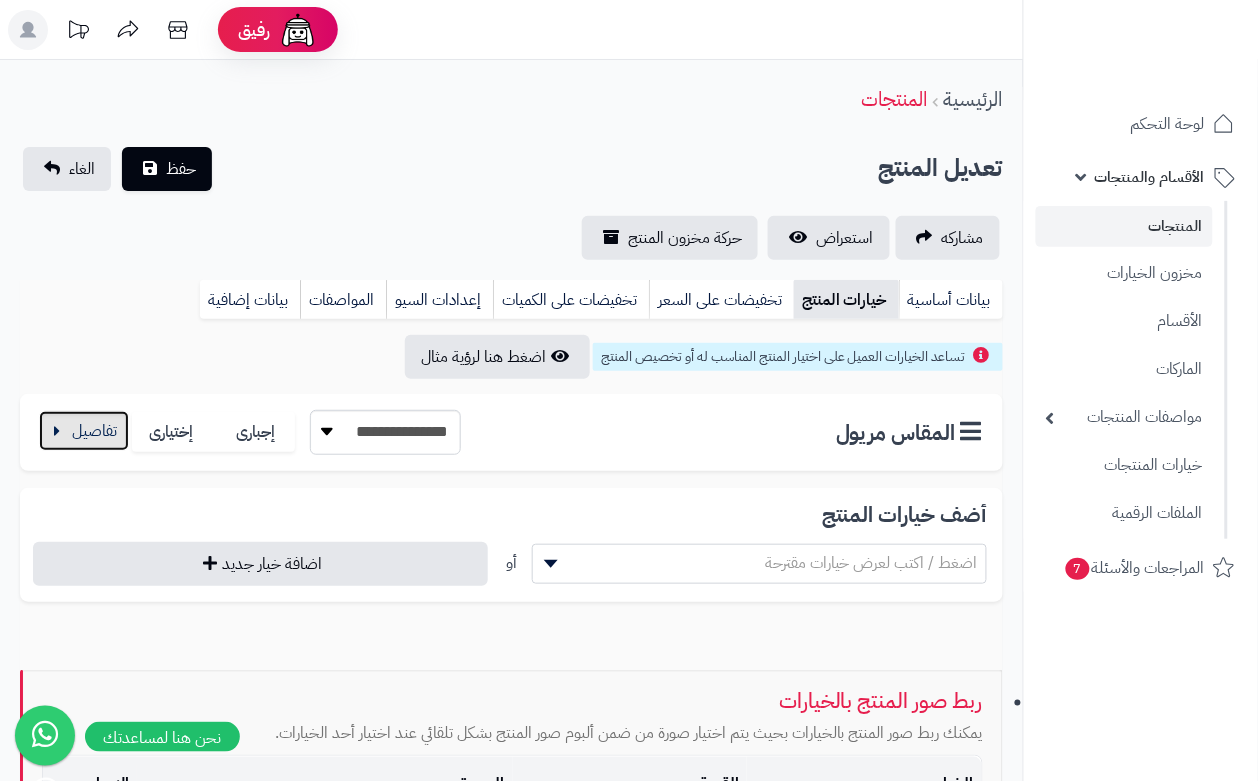 click at bounding box center [84, 431] 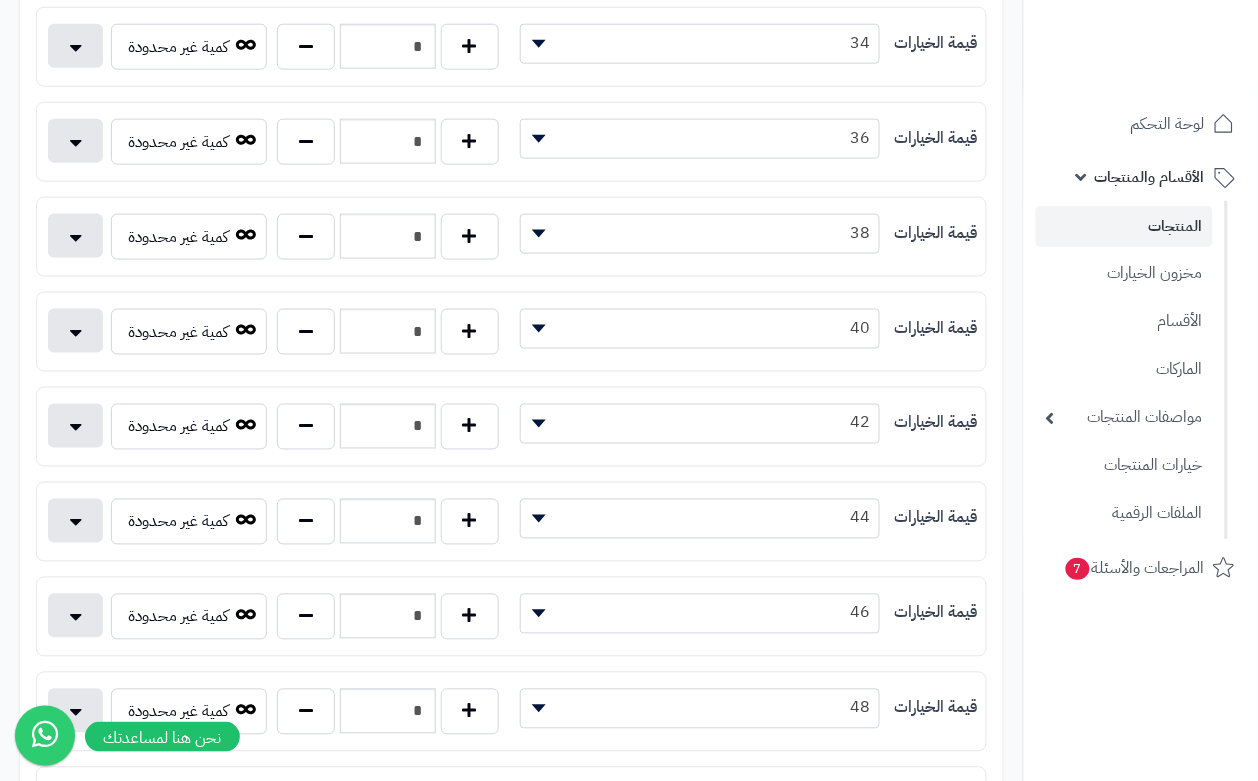scroll, scrollTop: 500, scrollLeft: 0, axis: vertical 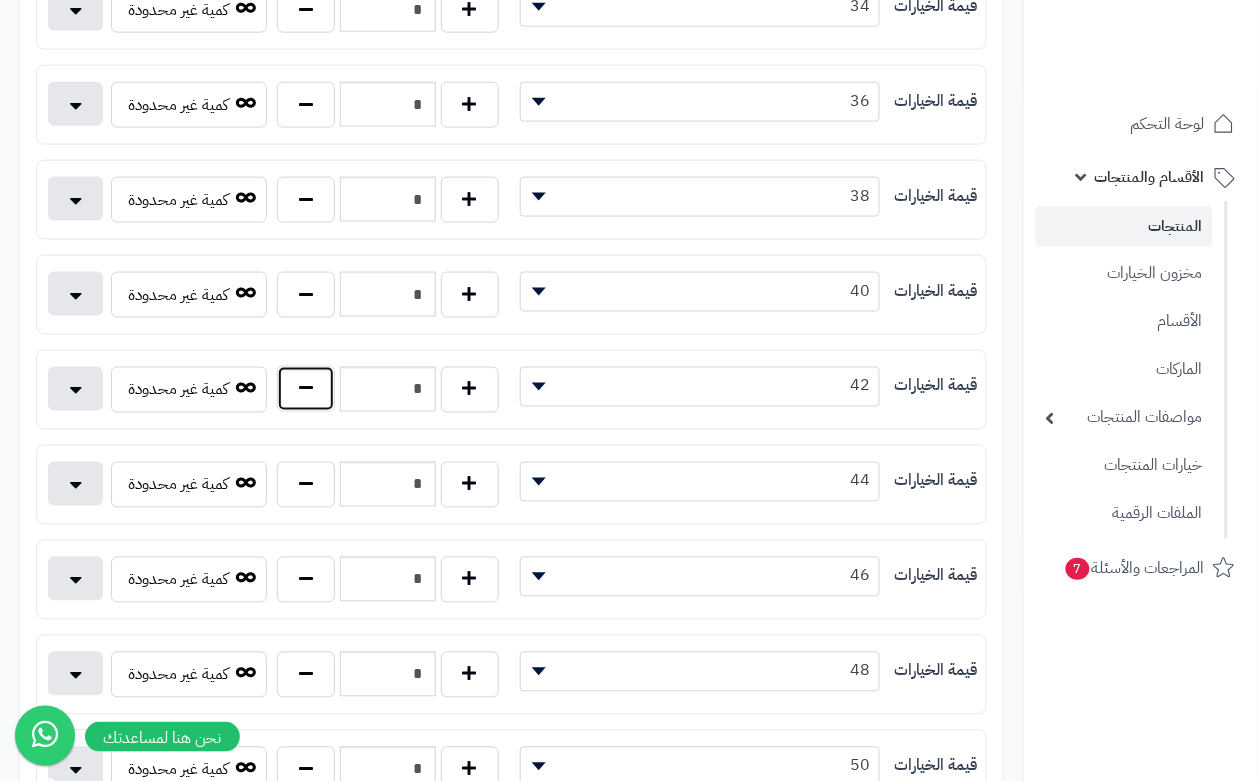 click at bounding box center [306, 389] 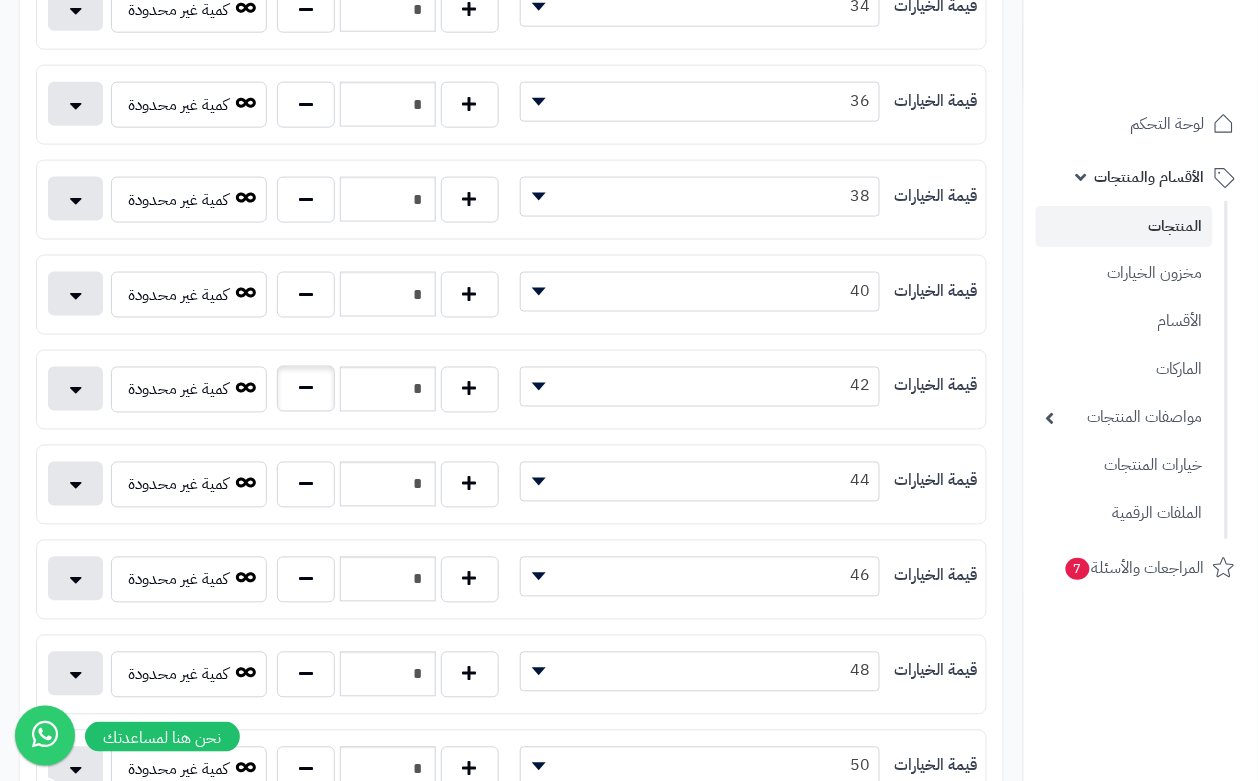 type on "*" 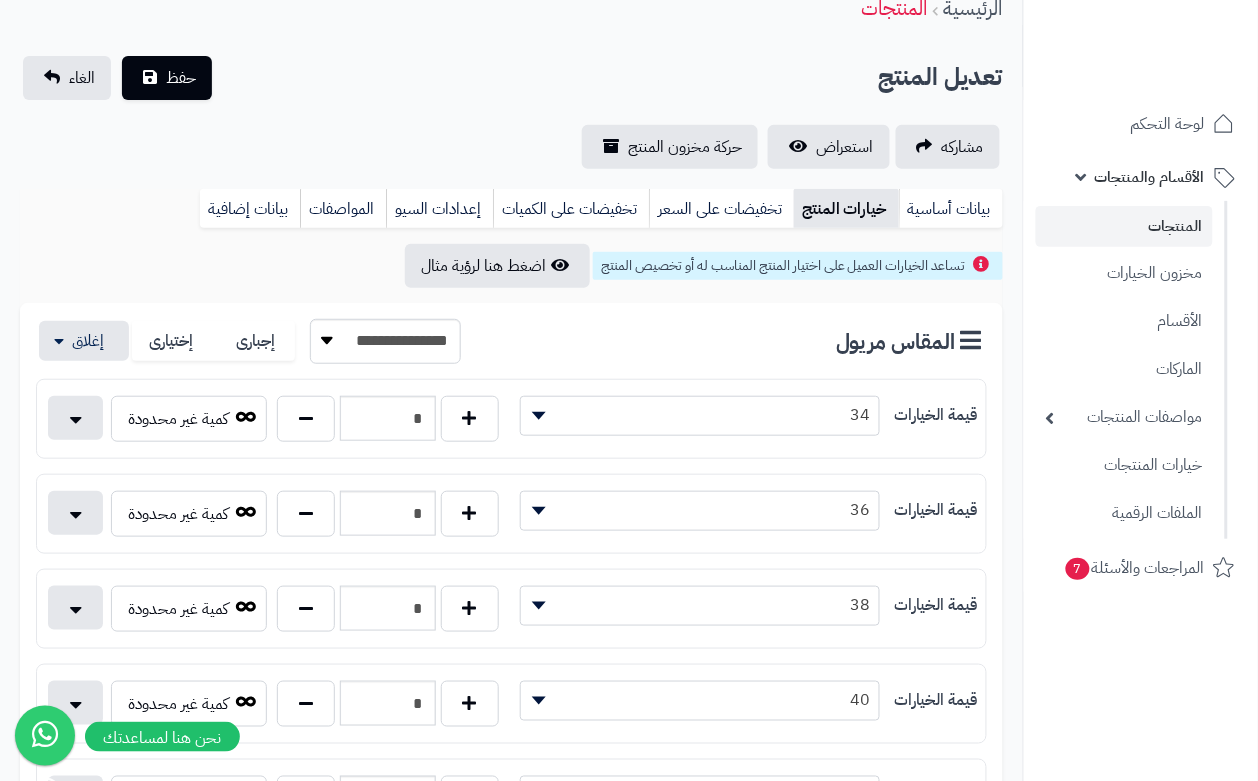 scroll, scrollTop: 0, scrollLeft: 0, axis: both 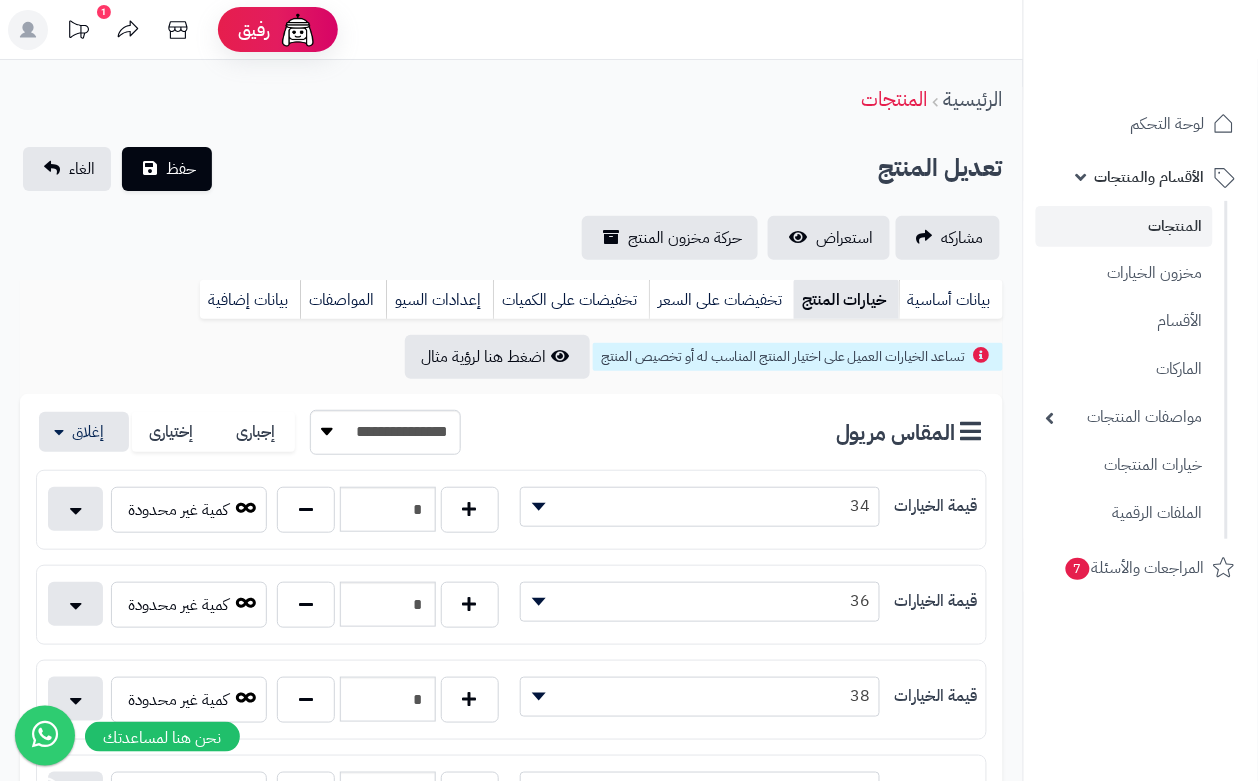 drag, startPoint x: 365, startPoint y: 180, endPoint x: 311, endPoint y: 181, distance: 54.00926 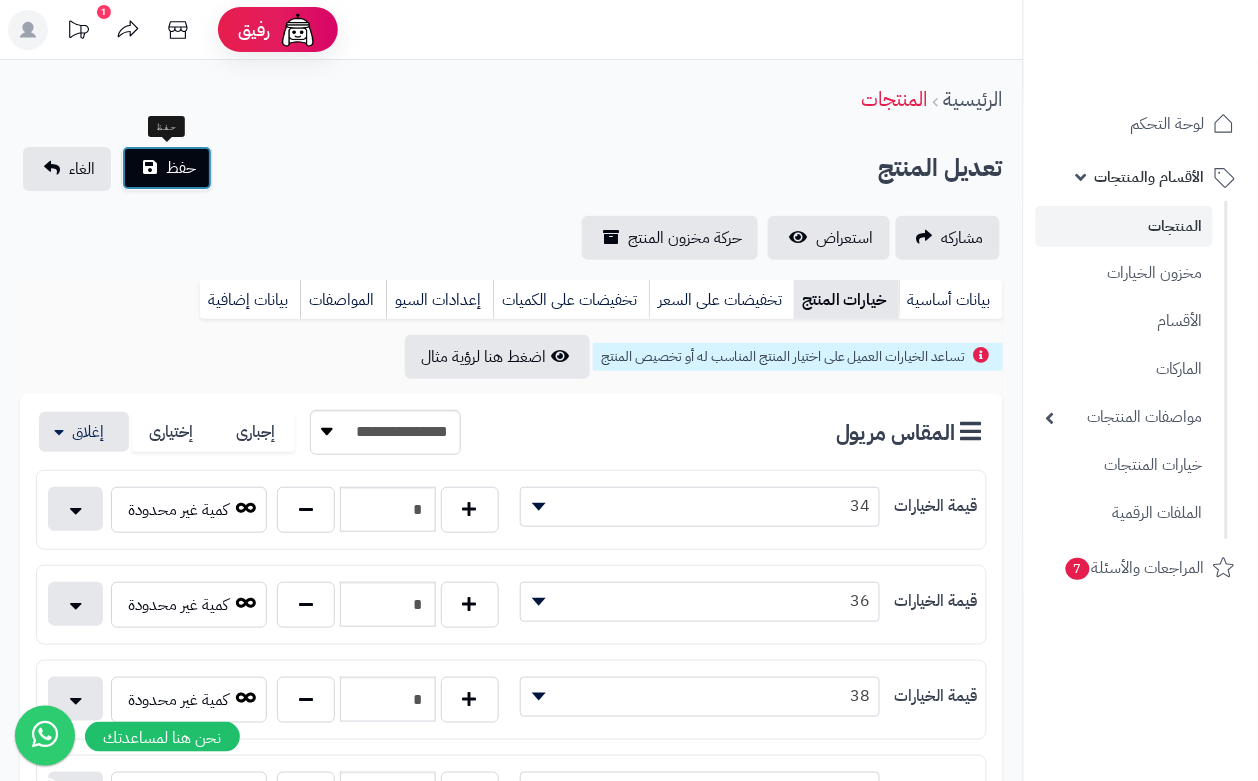 click on "حفظ" at bounding box center (167, 168) 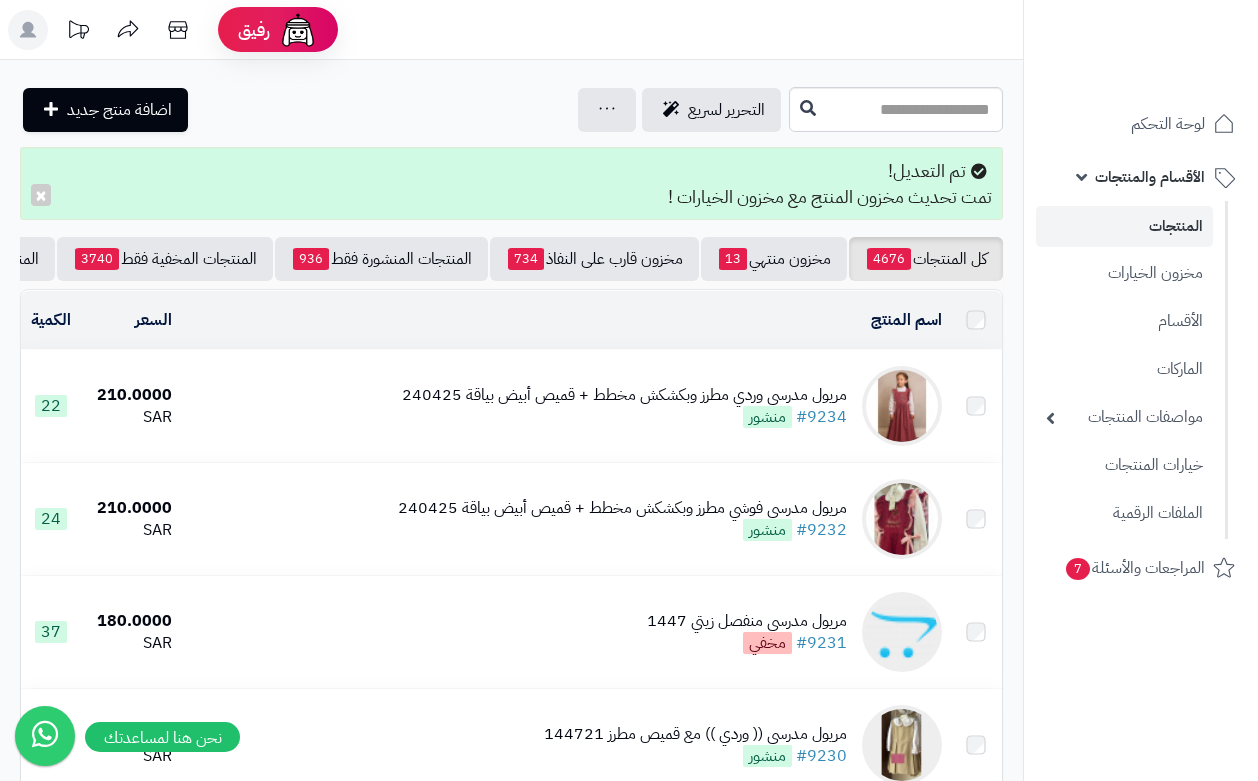 scroll, scrollTop: 0, scrollLeft: 0, axis: both 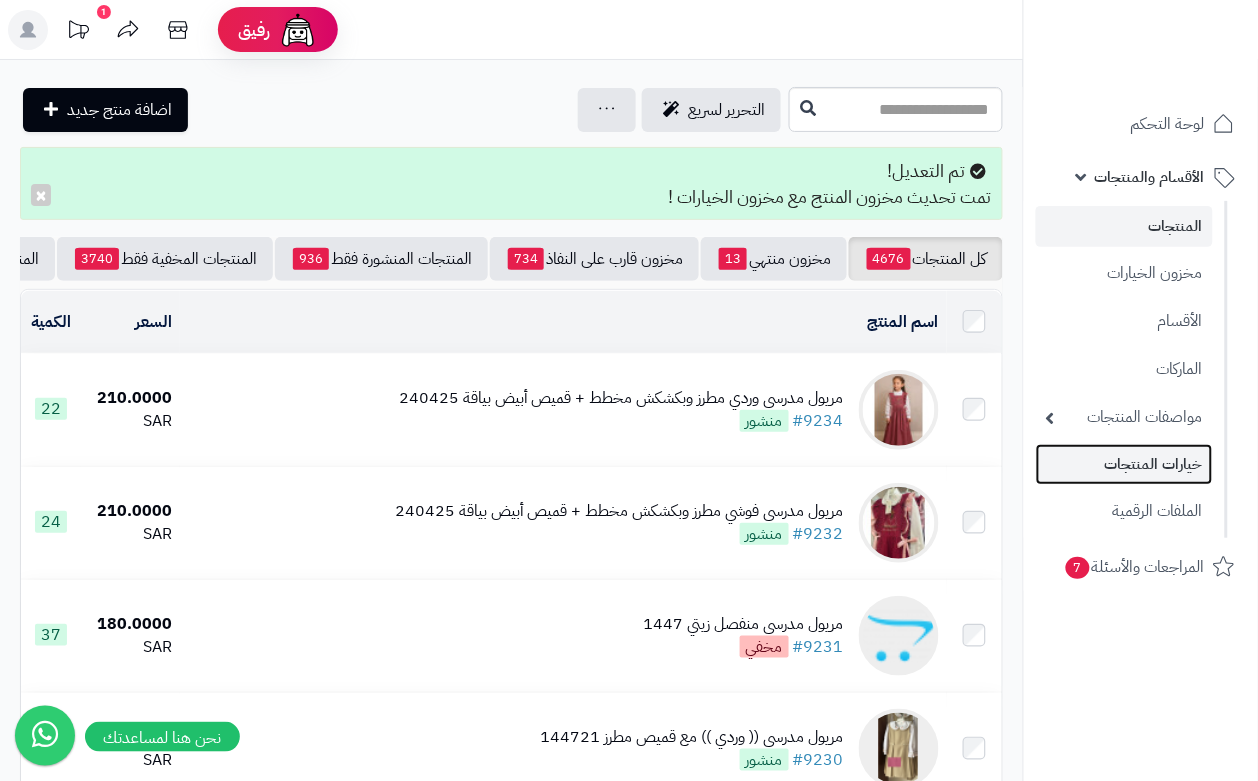 click on "خيارات المنتجات" at bounding box center [1124, 464] 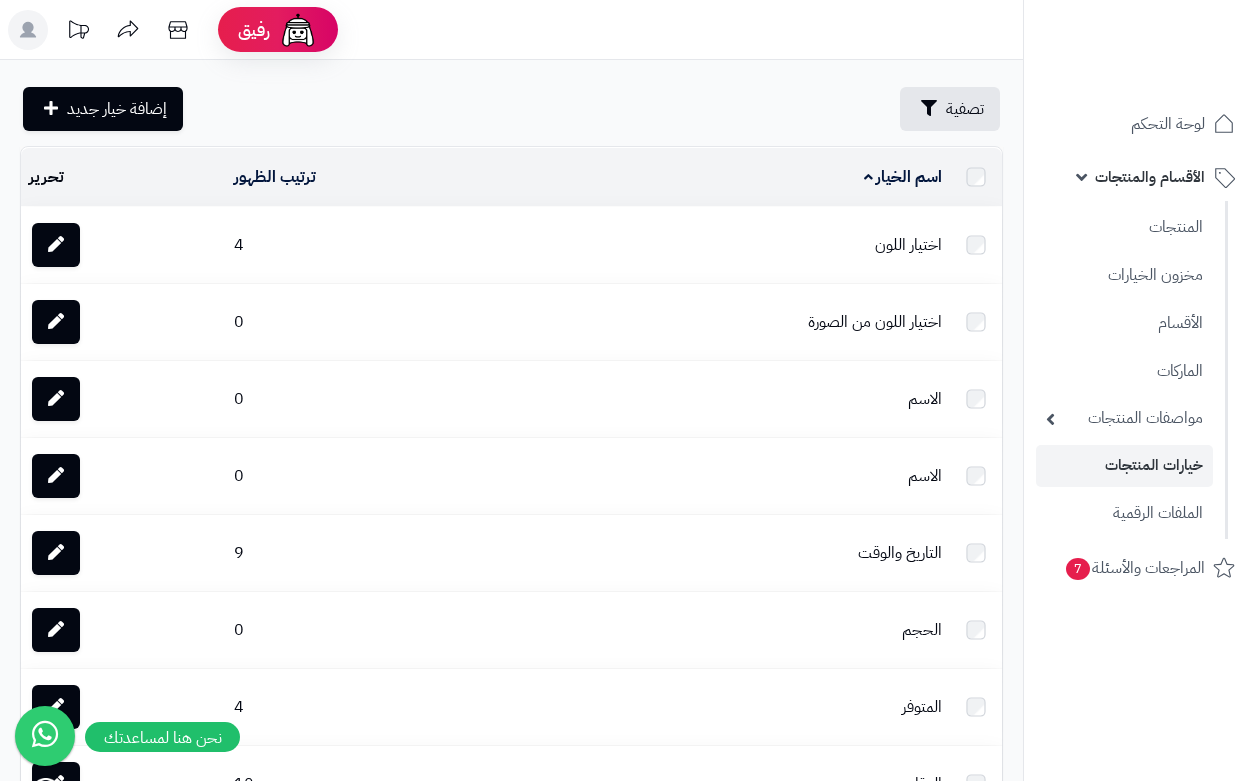 scroll, scrollTop: 0, scrollLeft: 0, axis: both 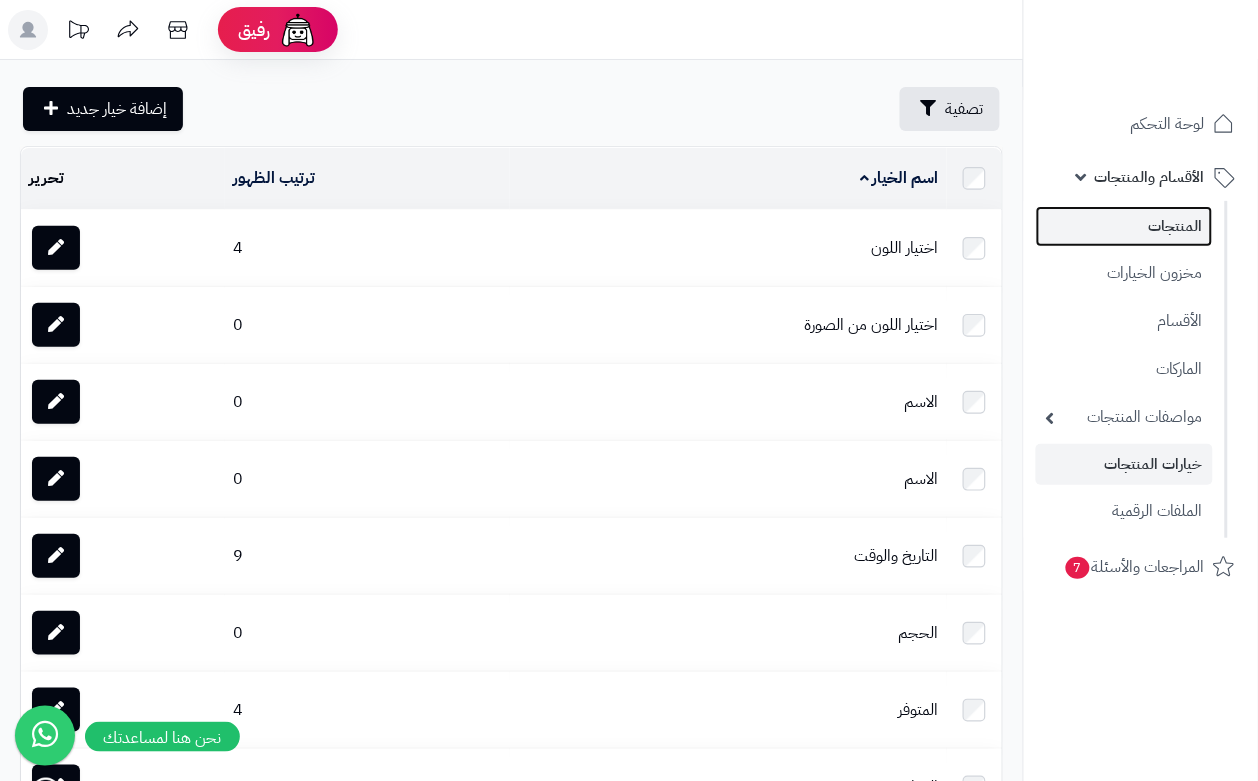 click on "المنتجات" at bounding box center (1124, 226) 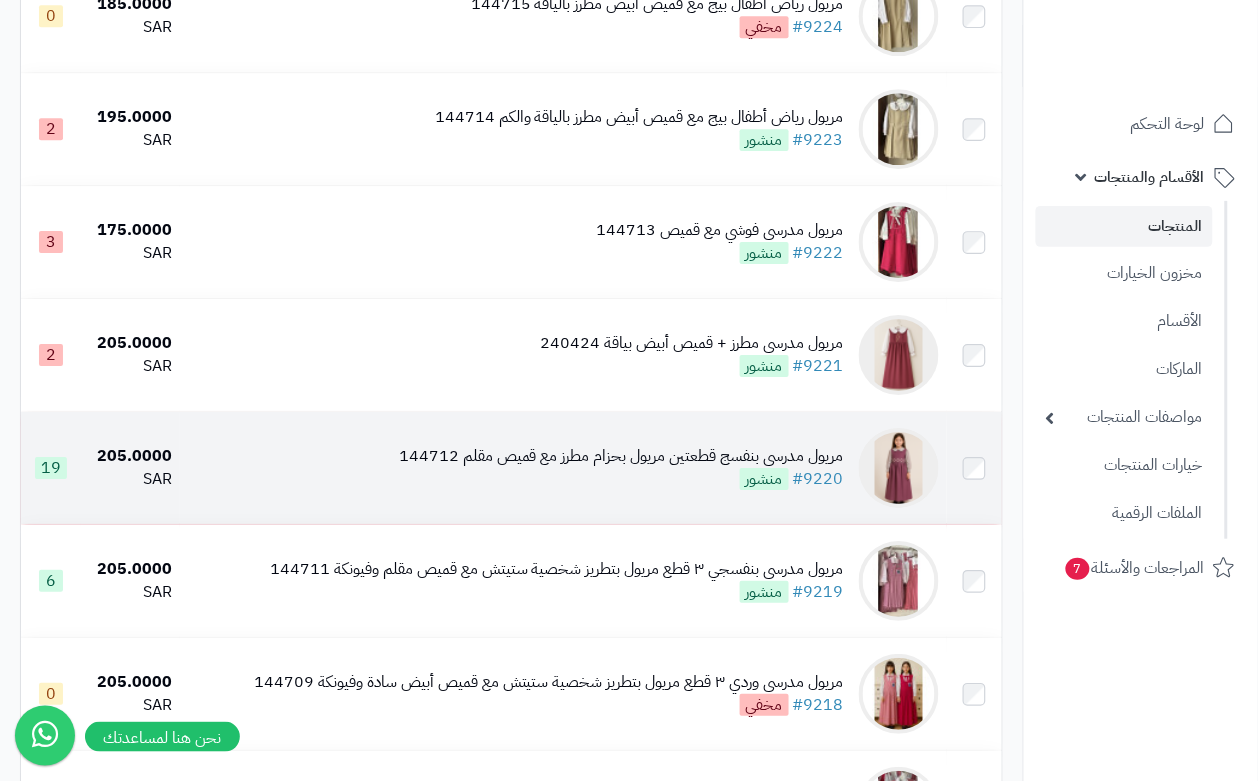 scroll, scrollTop: 1375, scrollLeft: 0, axis: vertical 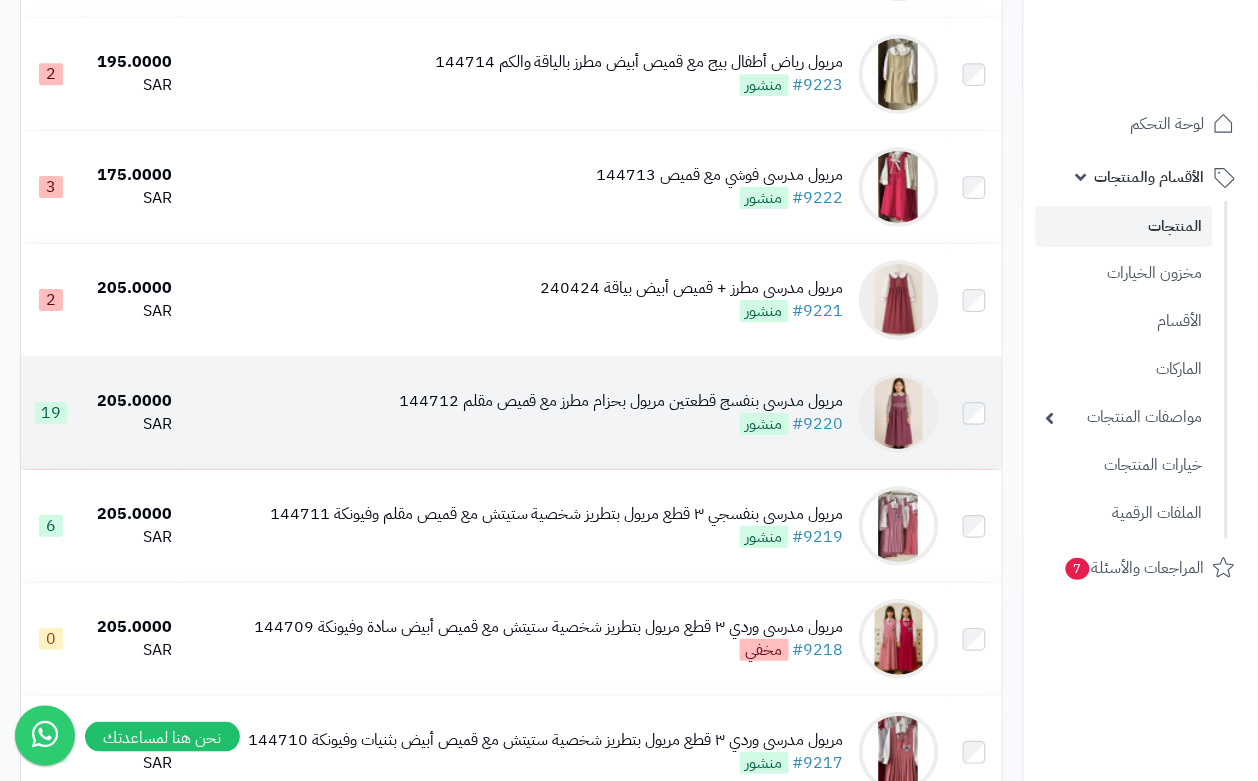 click on "مريول مدرسي بنفسج قطعتين مريول بحزام  مطرز مع قميص مقلم 144712
#9220
منشور" at bounding box center (563, 413) 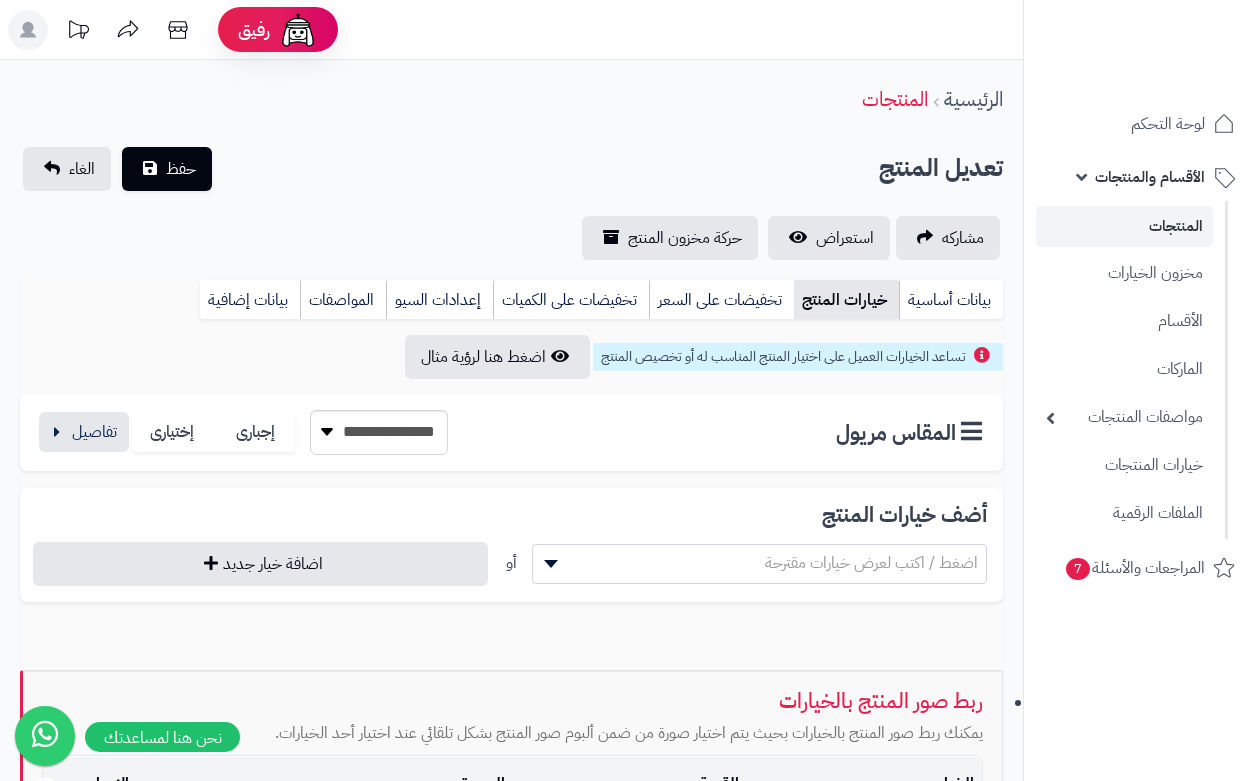 scroll, scrollTop: 0, scrollLeft: 0, axis: both 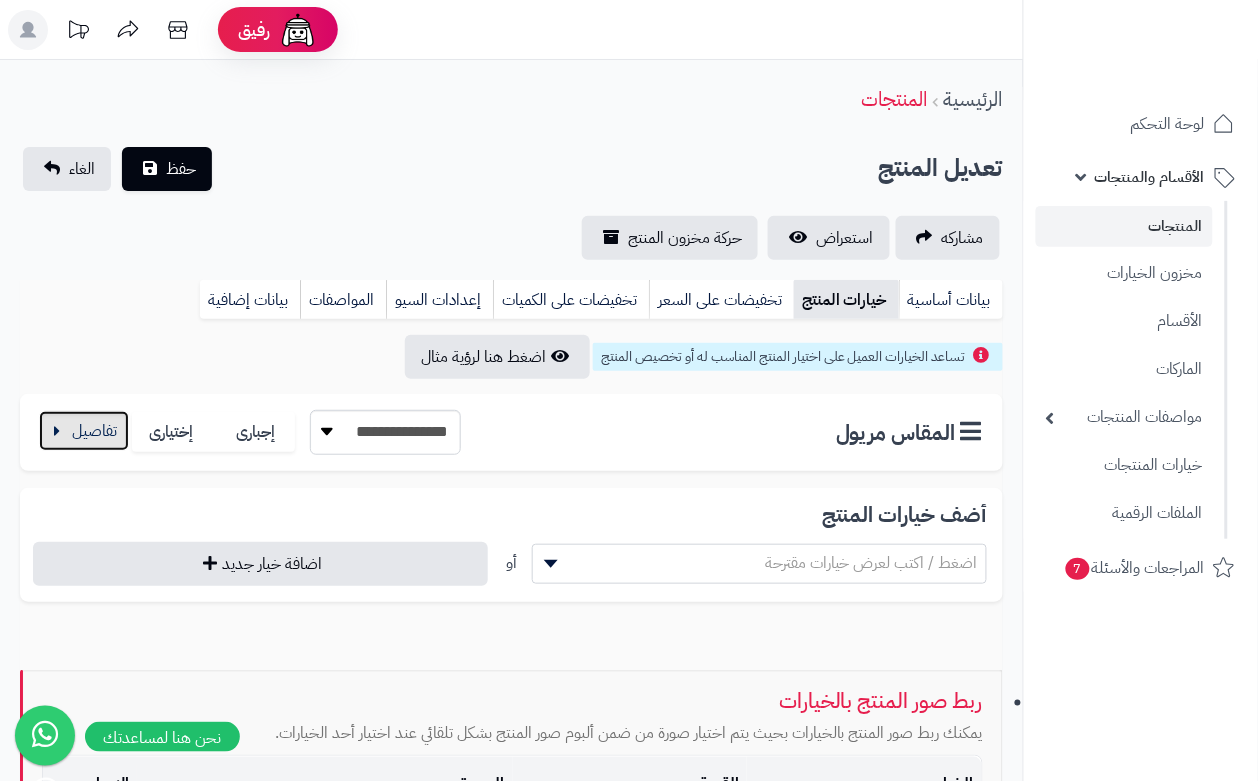 click at bounding box center [84, 431] 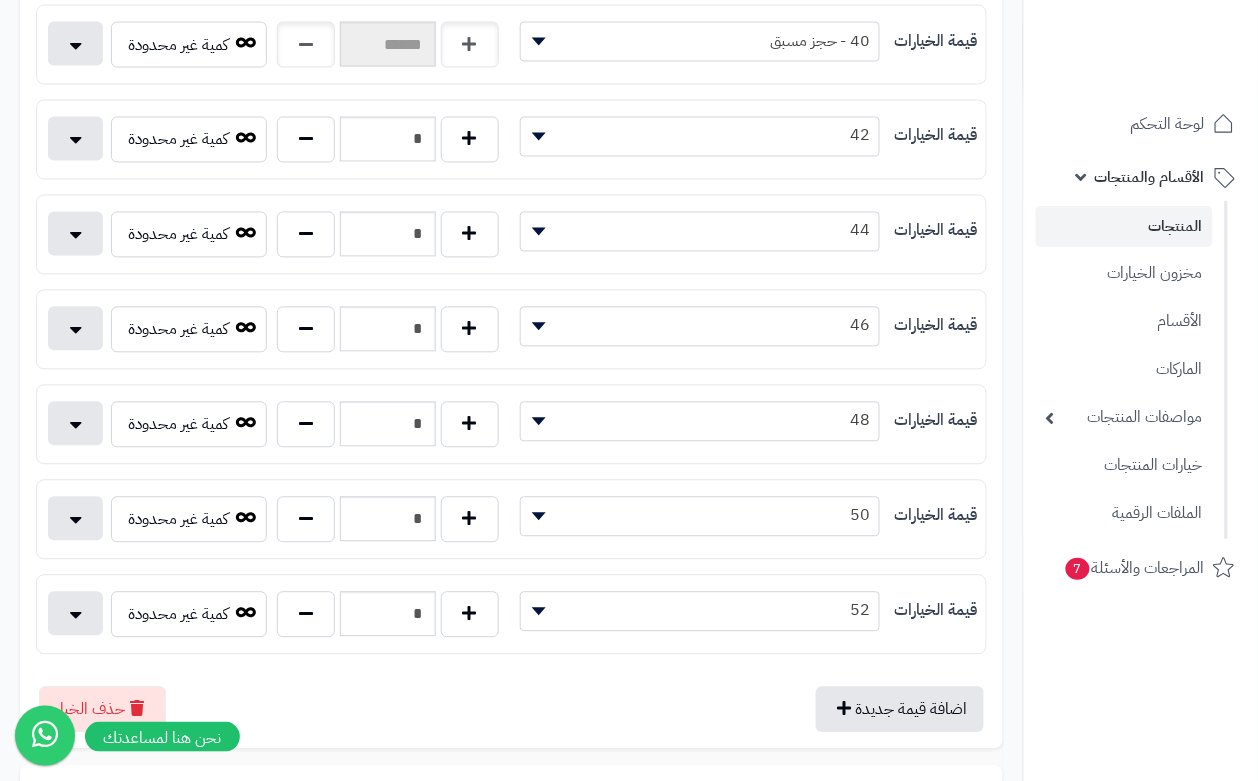scroll, scrollTop: 0, scrollLeft: 0, axis: both 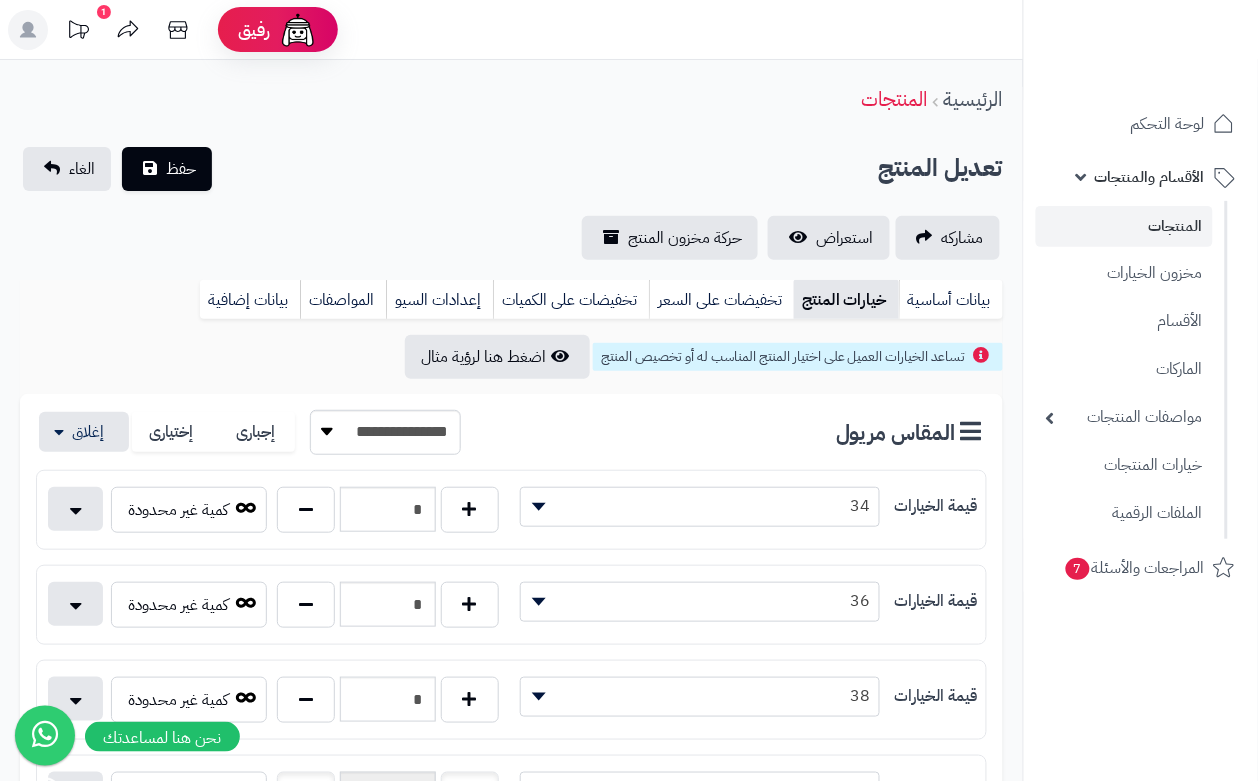 click on "الرئيسية المنتجات" at bounding box center (511, 99) 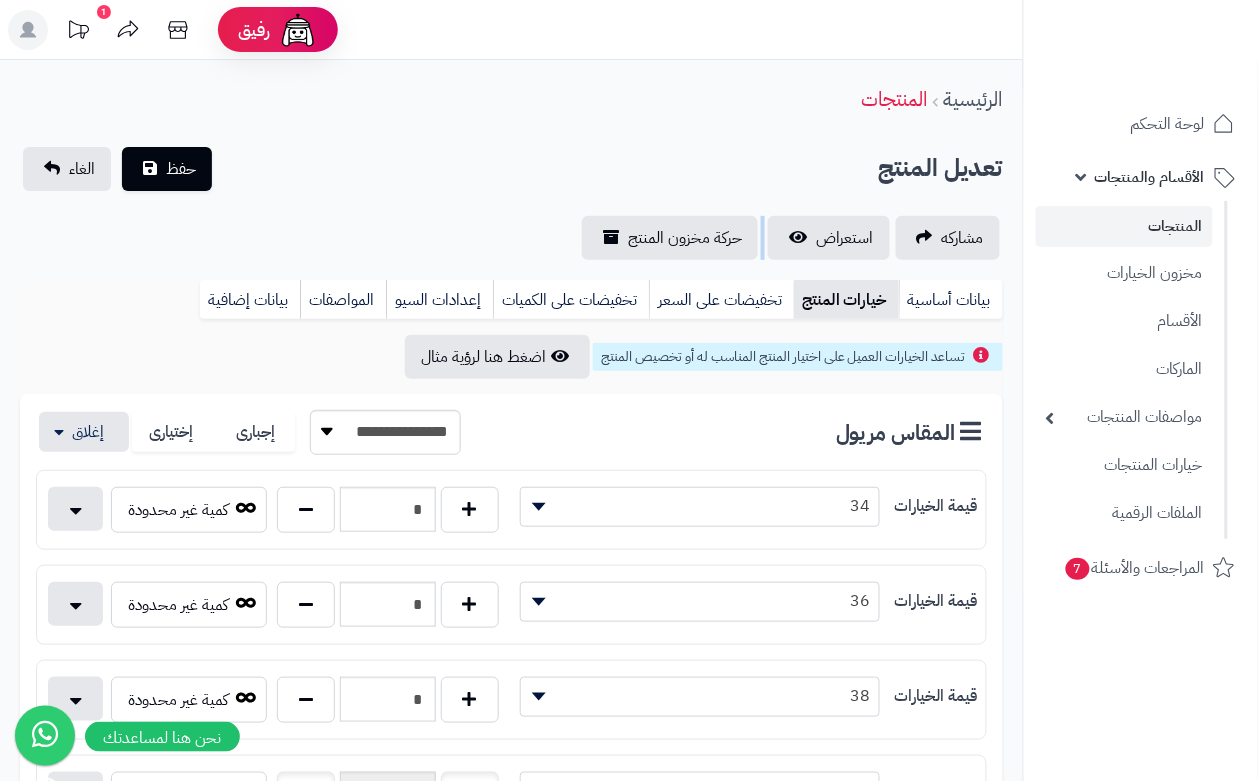 click on "تعديل المنتج
حفظ
الغاء" at bounding box center (511, 169) 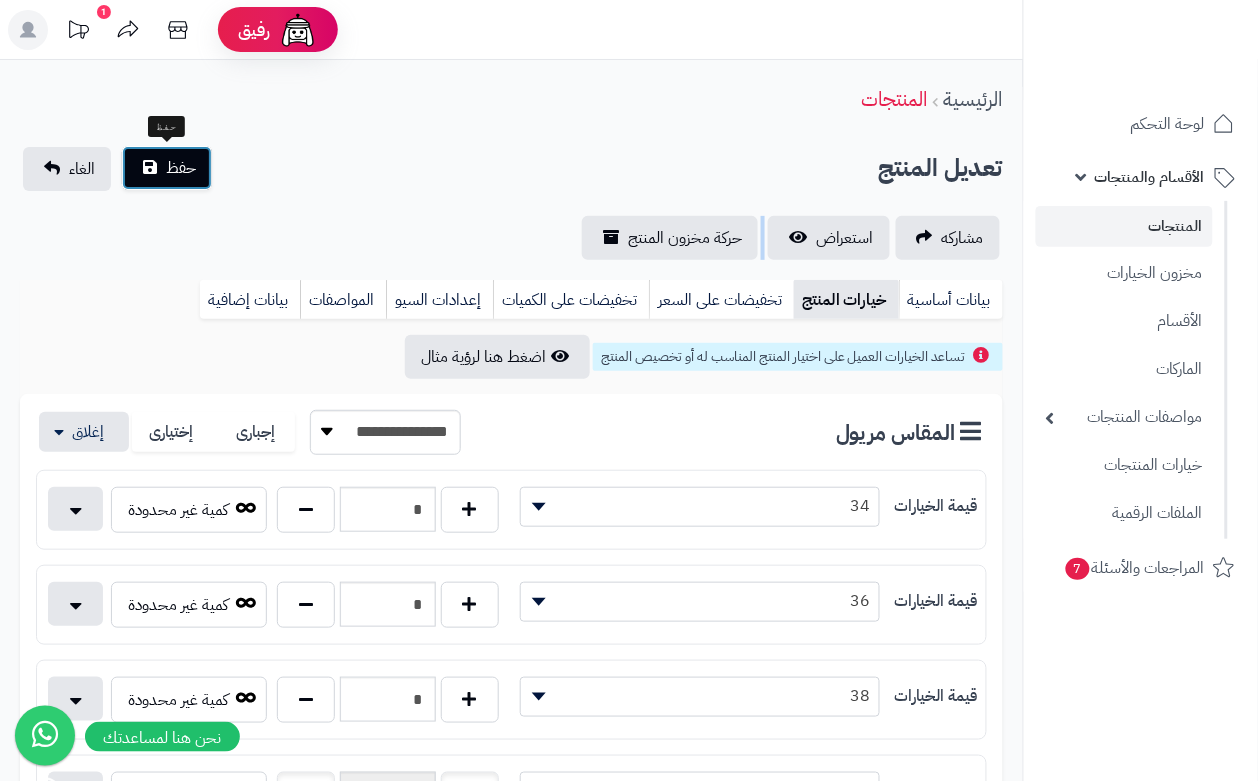 drag, startPoint x: 186, startPoint y: 161, endPoint x: 183, endPoint y: 140, distance: 21.213203 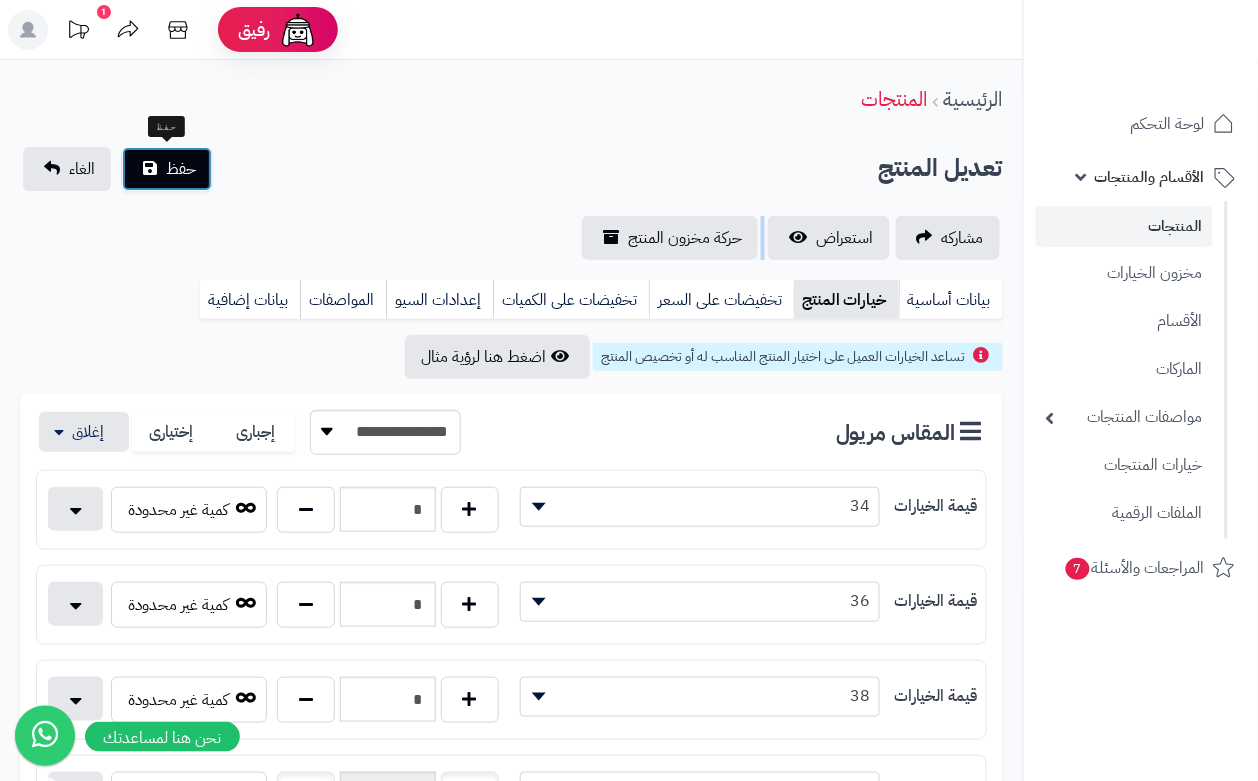click on "حفظ" at bounding box center [167, 169] 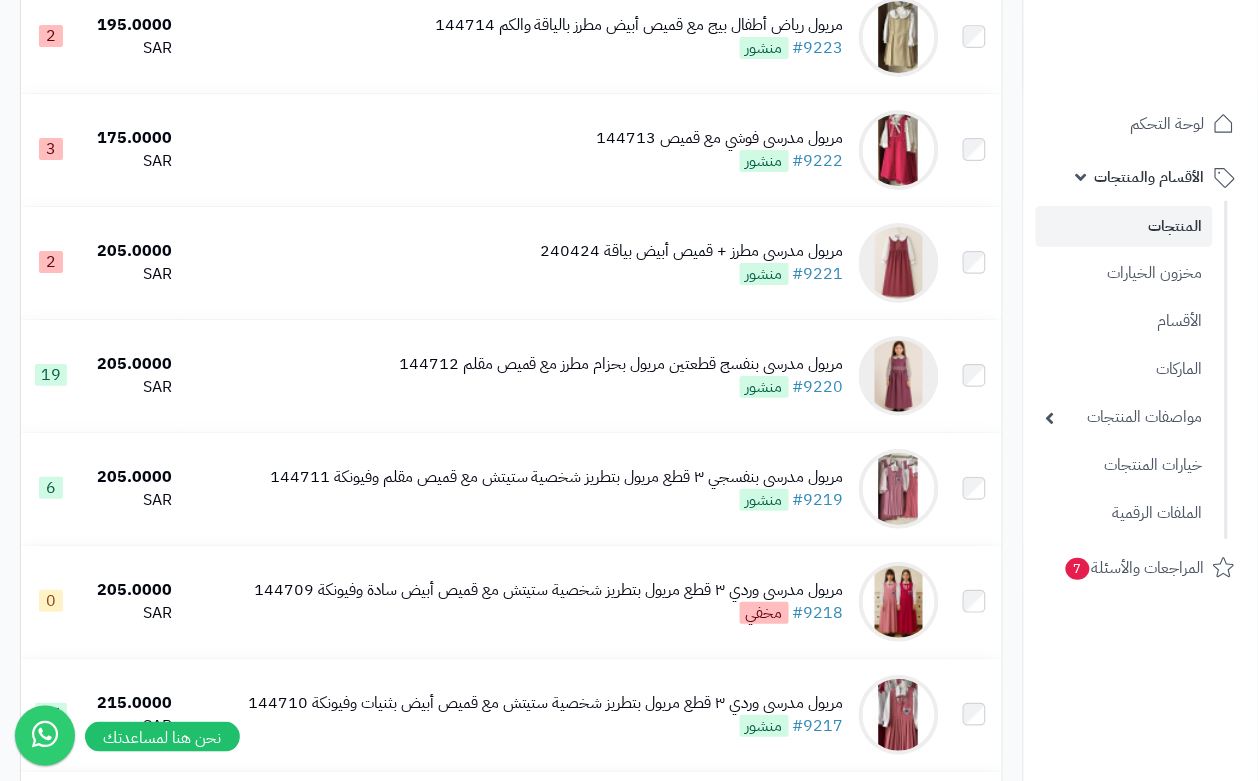 scroll, scrollTop: 1505, scrollLeft: 0, axis: vertical 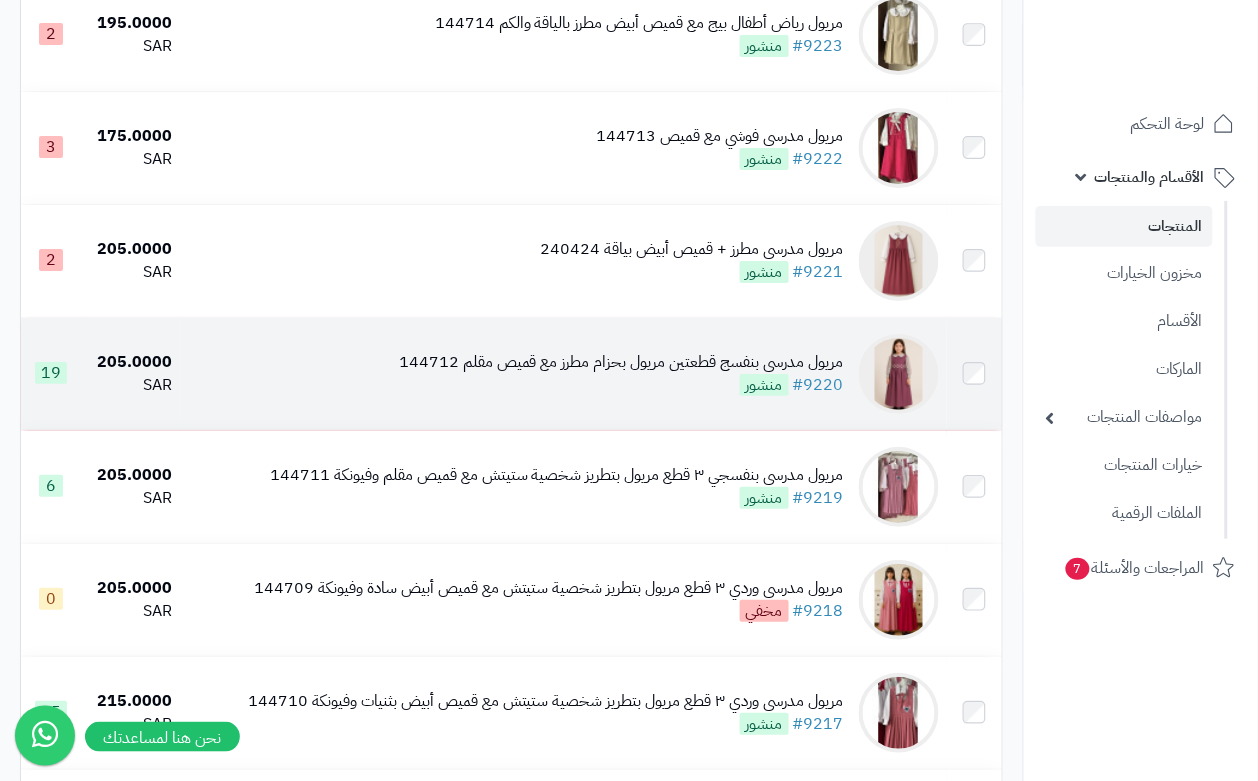 click on "مريول مدرسي بنفسج قطعتين مريول بحزام مطرز مع قميص مقلم [NUMBER]
#[NUMBER]
منشور" at bounding box center [621, 374] 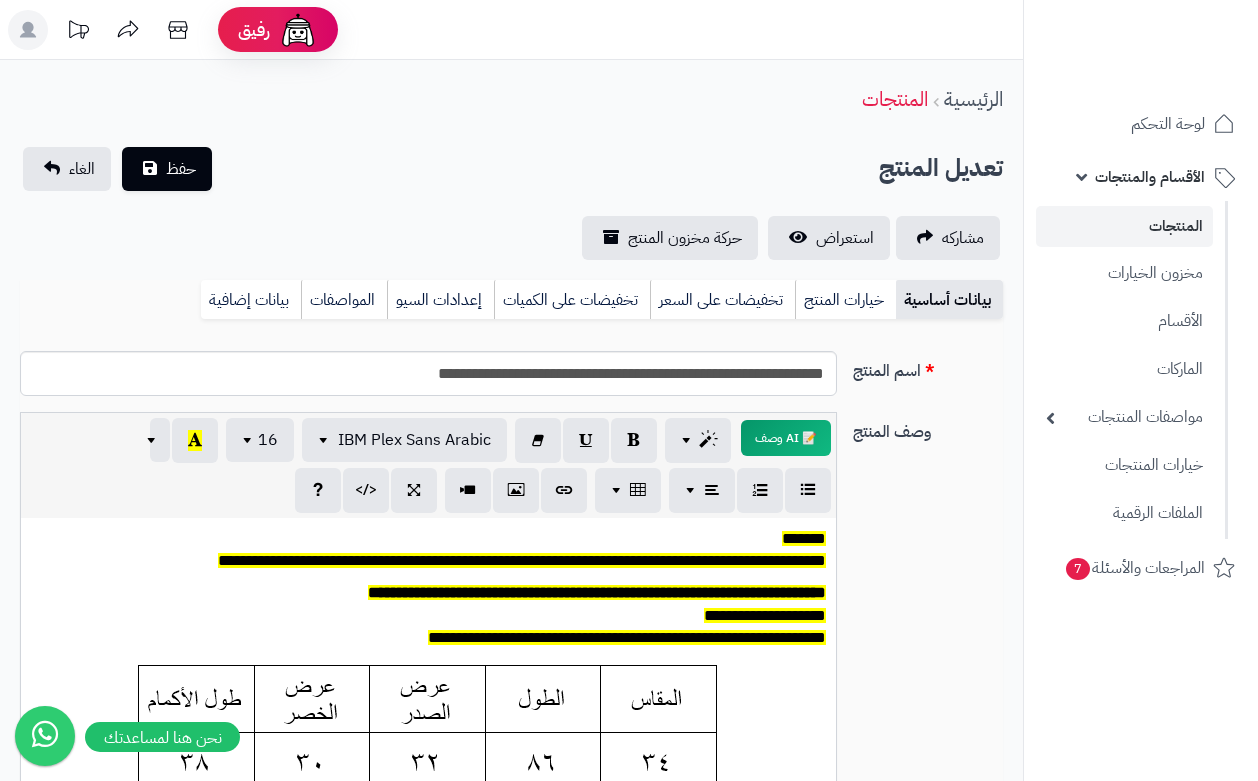 scroll, scrollTop: 0, scrollLeft: 0, axis: both 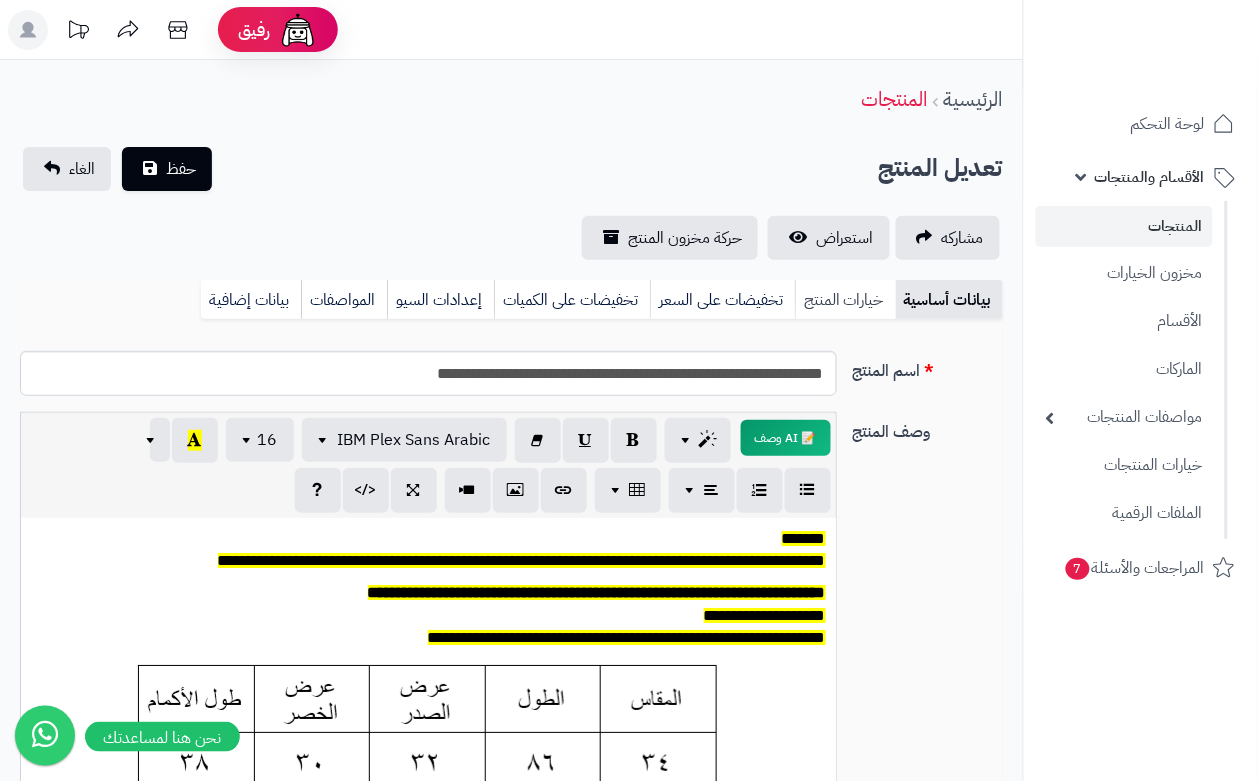 click on "خيارات المنتج" at bounding box center [845, 300] 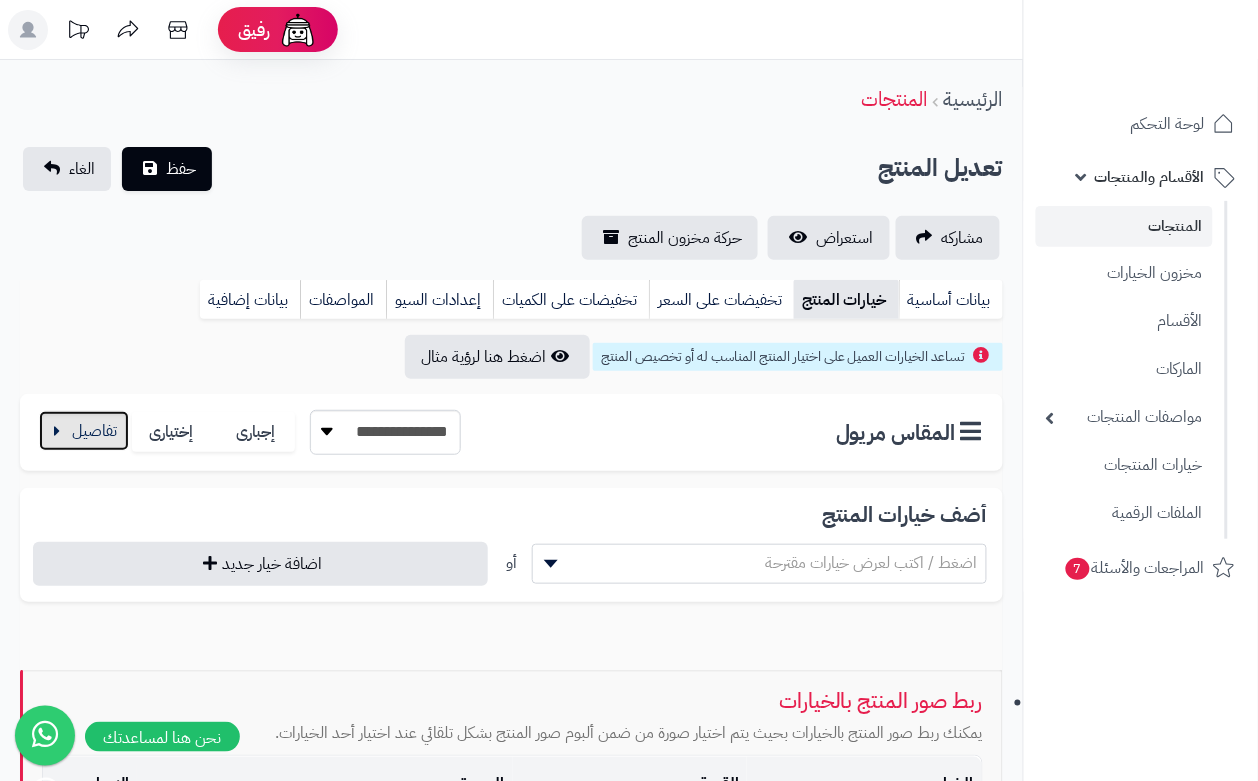 click at bounding box center [84, 431] 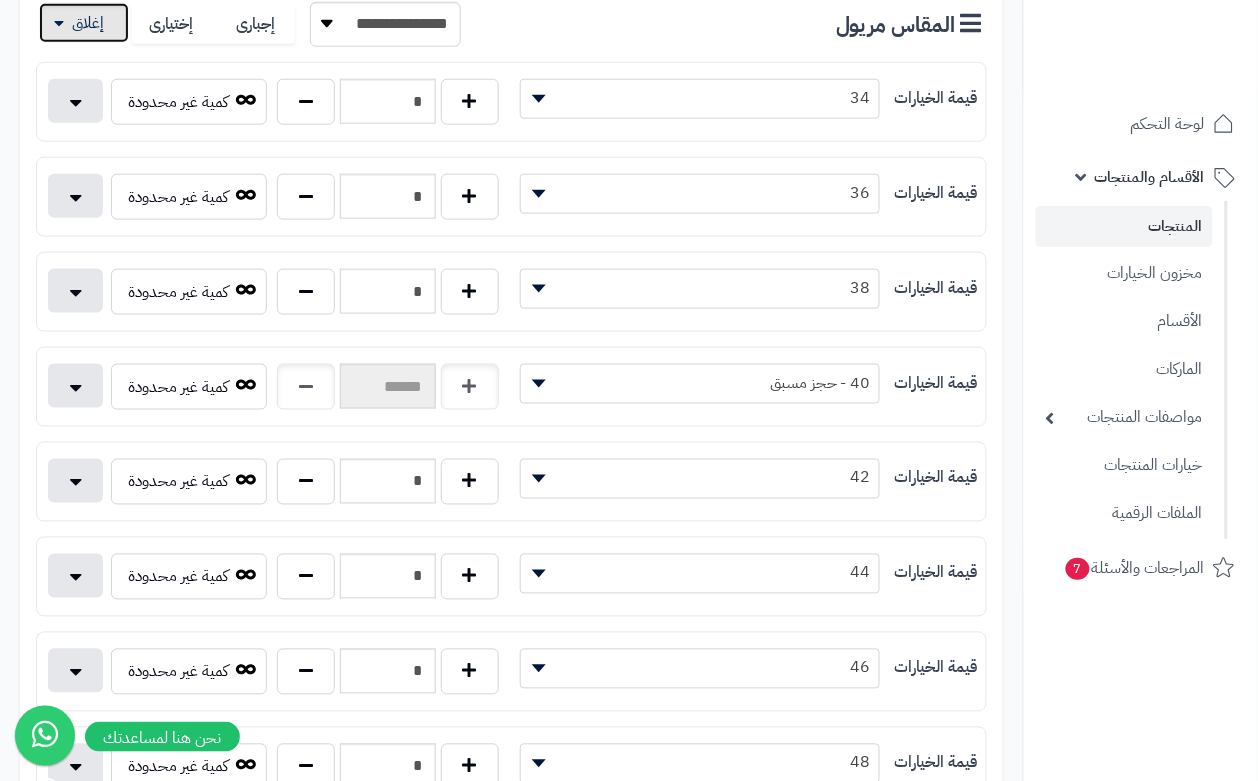 scroll, scrollTop: 390, scrollLeft: 0, axis: vertical 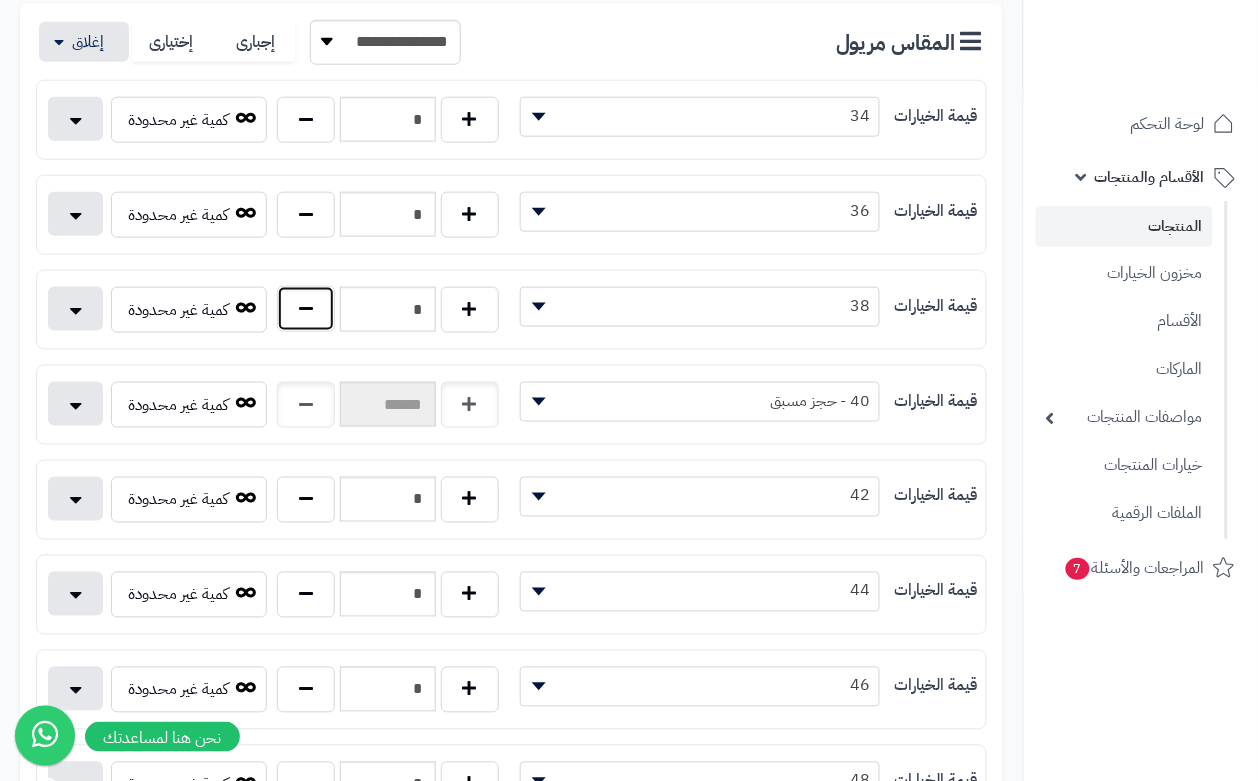click at bounding box center [306, 309] 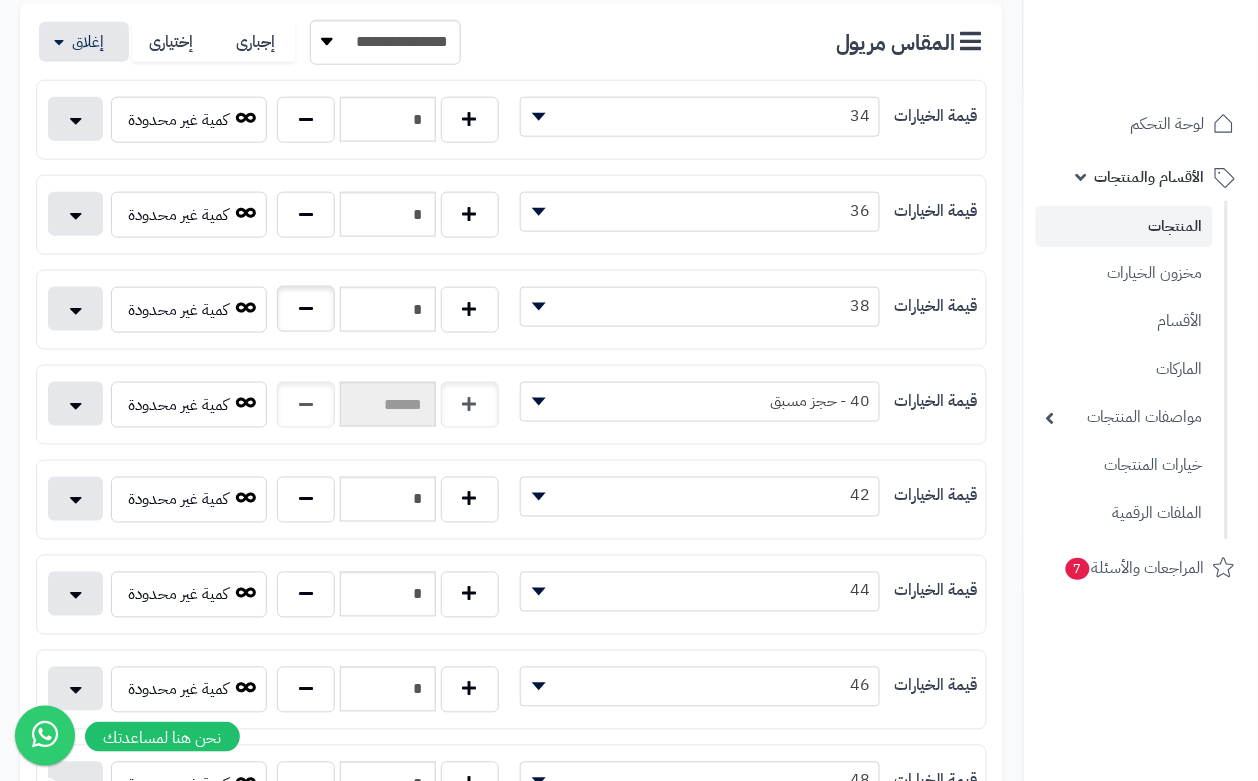 type on "*" 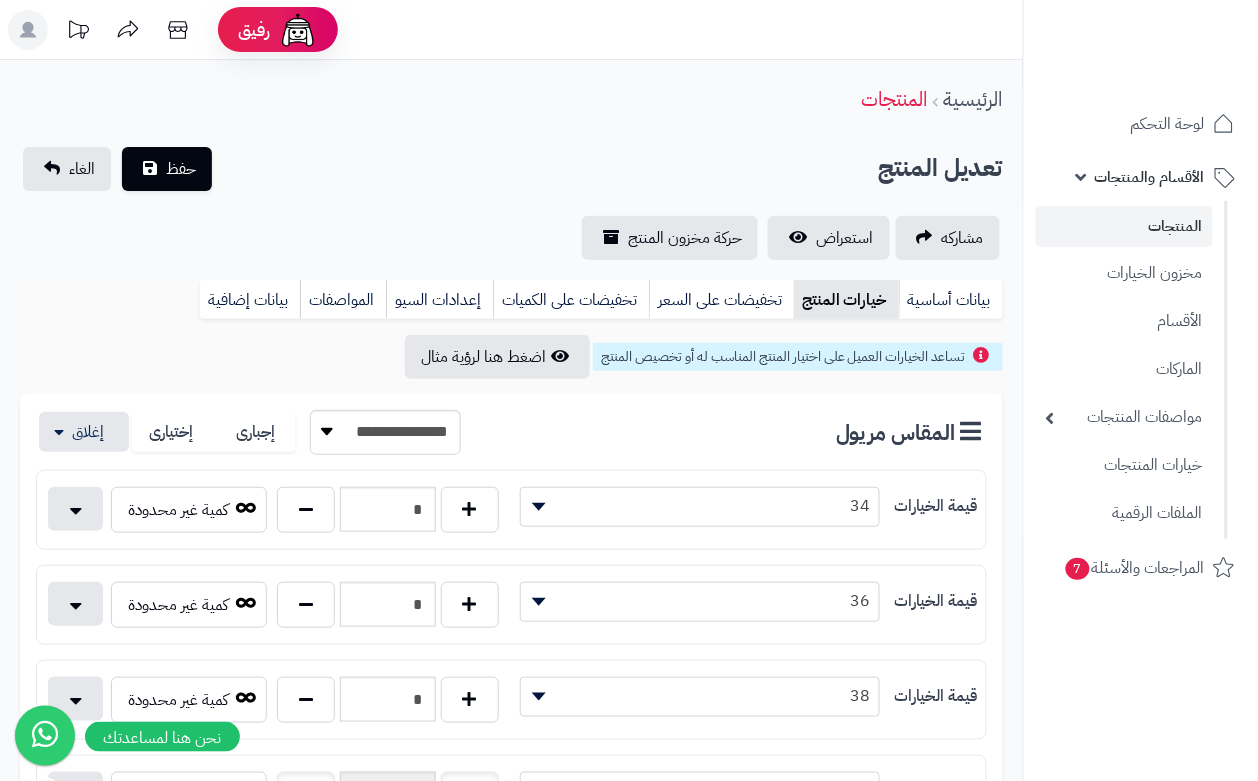click on "الرئيسية المنتجات" at bounding box center [511, 99] 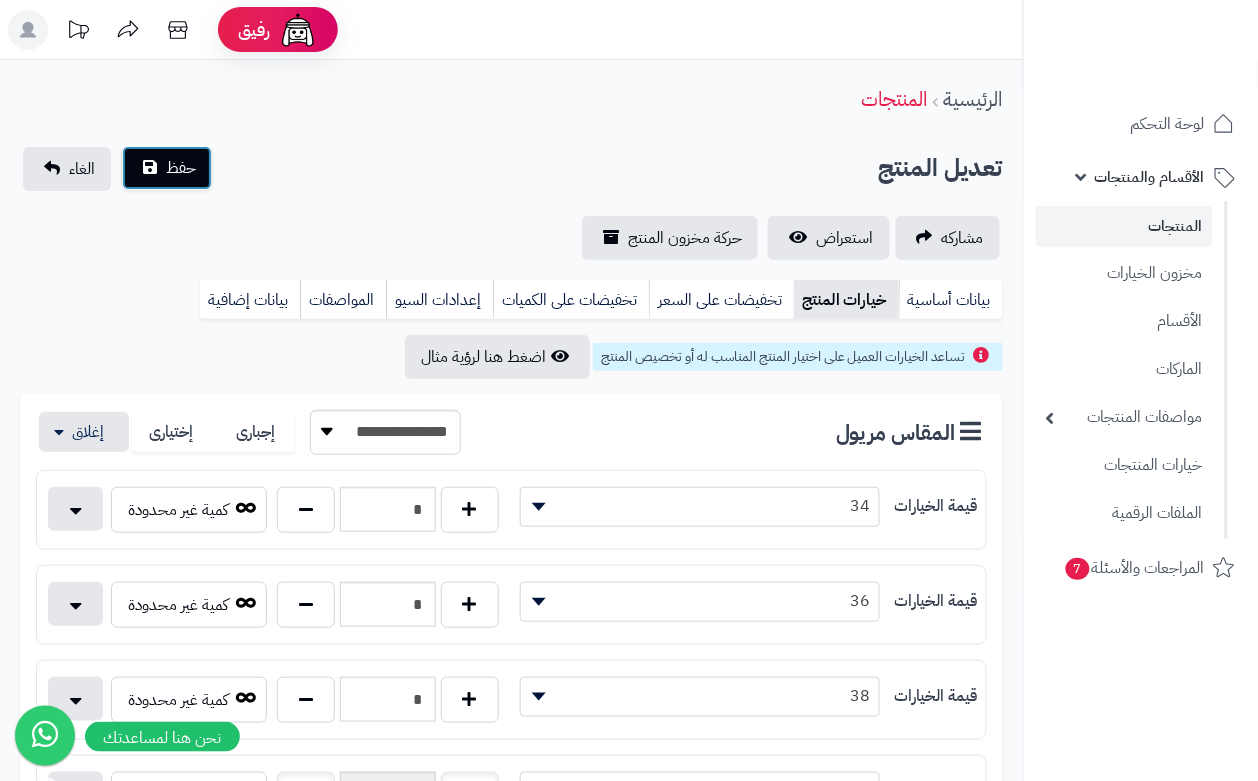 click on "حفظ" at bounding box center (181, 168) 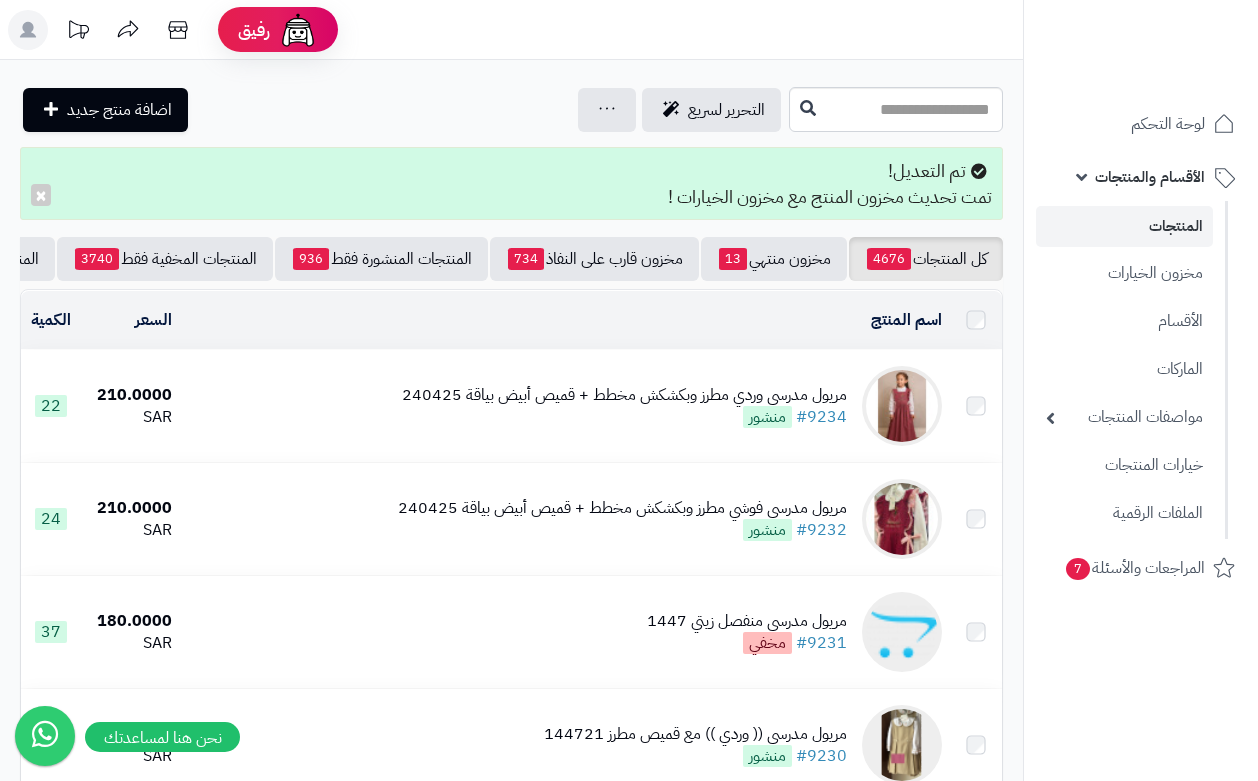 scroll, scrollTop: 0, scrollLeft: 0, axis: both 